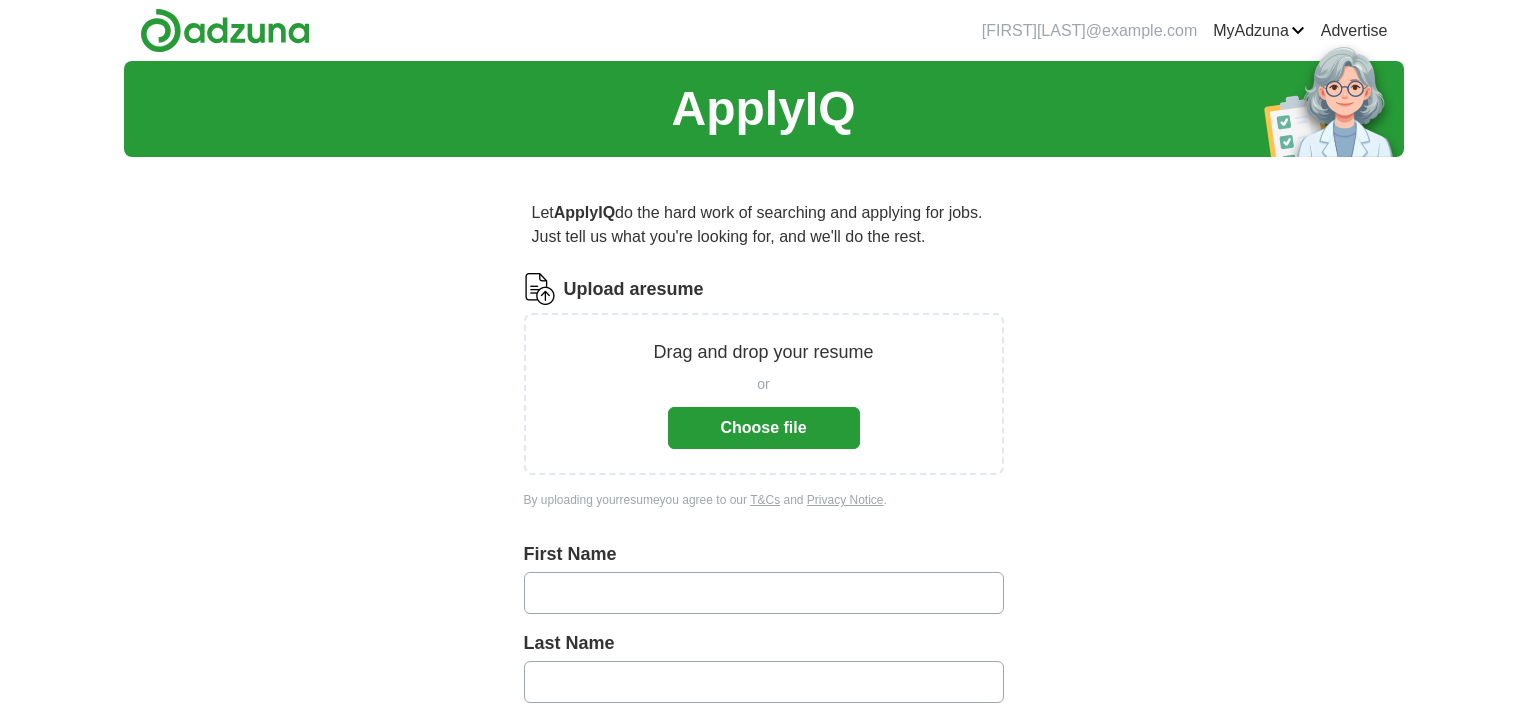 scroll, scrollTop: 0, scrollLeft: 0, axis: both 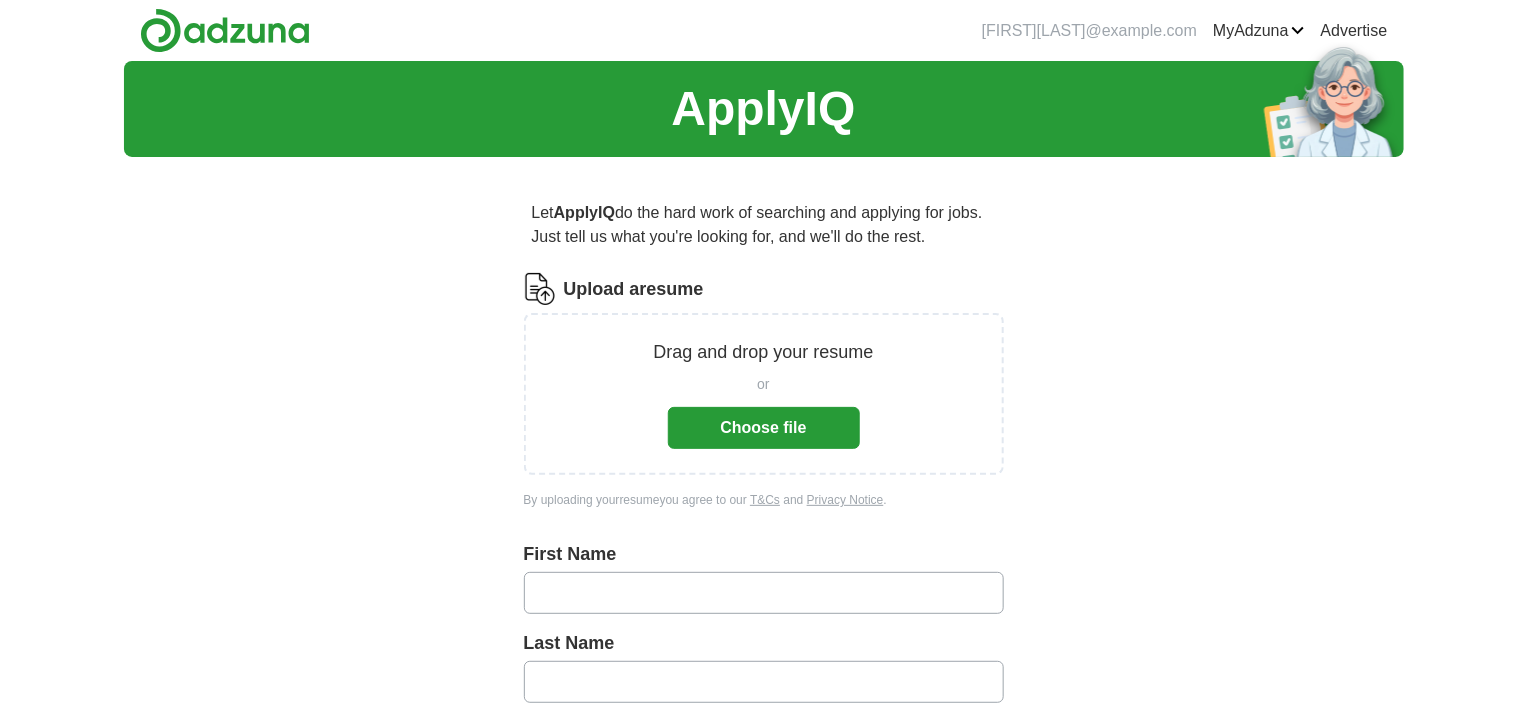 click on "Choose file" at bounding box center [764, 428] 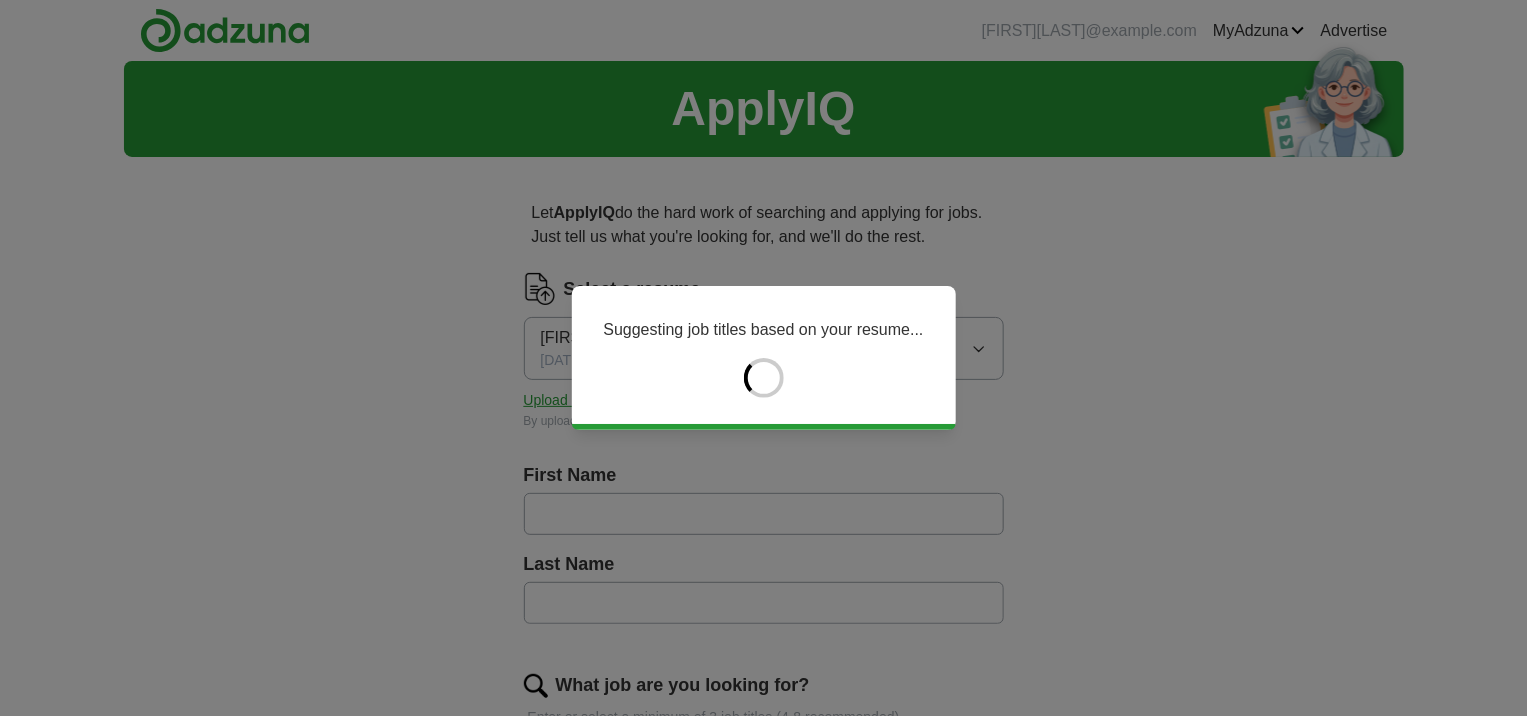 type on "******" 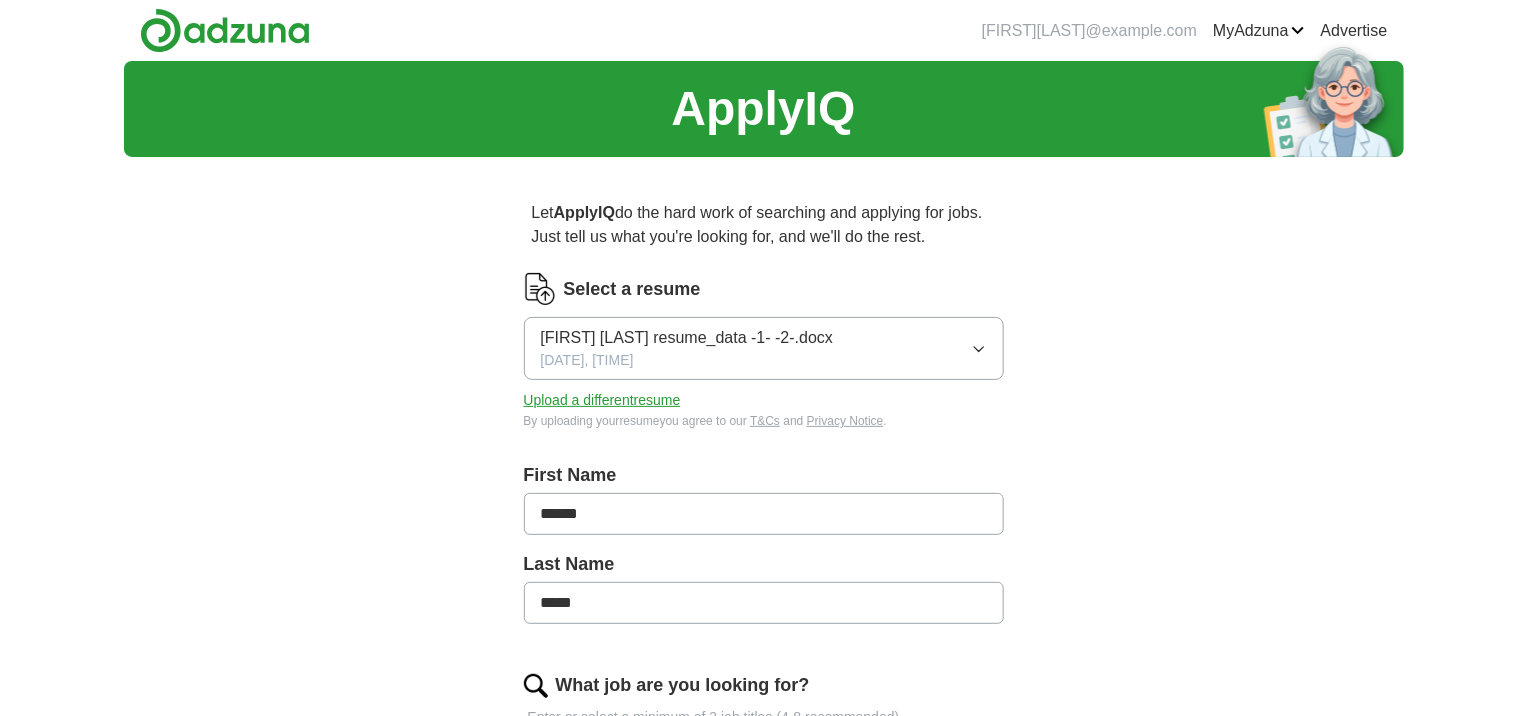 click on "******" at bounding box center [764, 514] 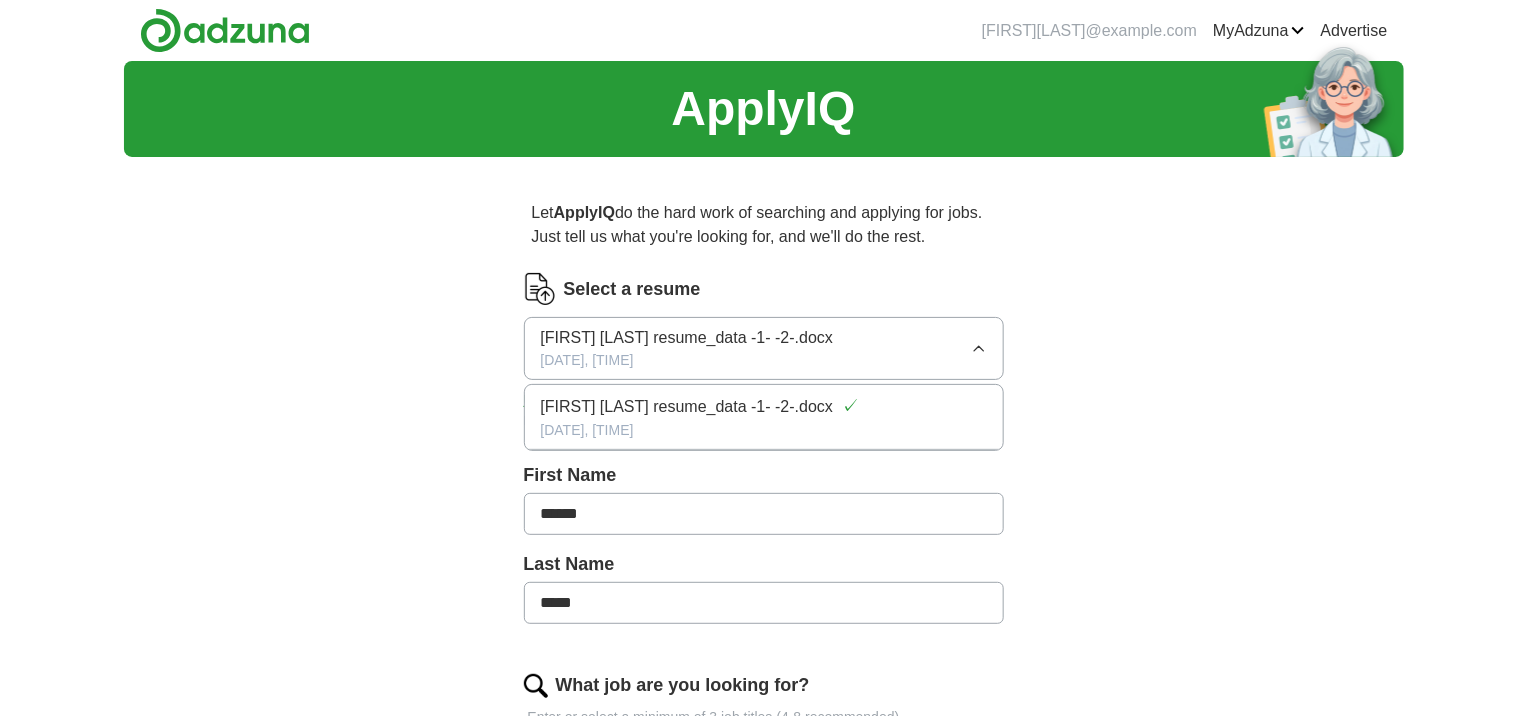 click on "[DATE], [TIME]" at bounding box center [764, 430] 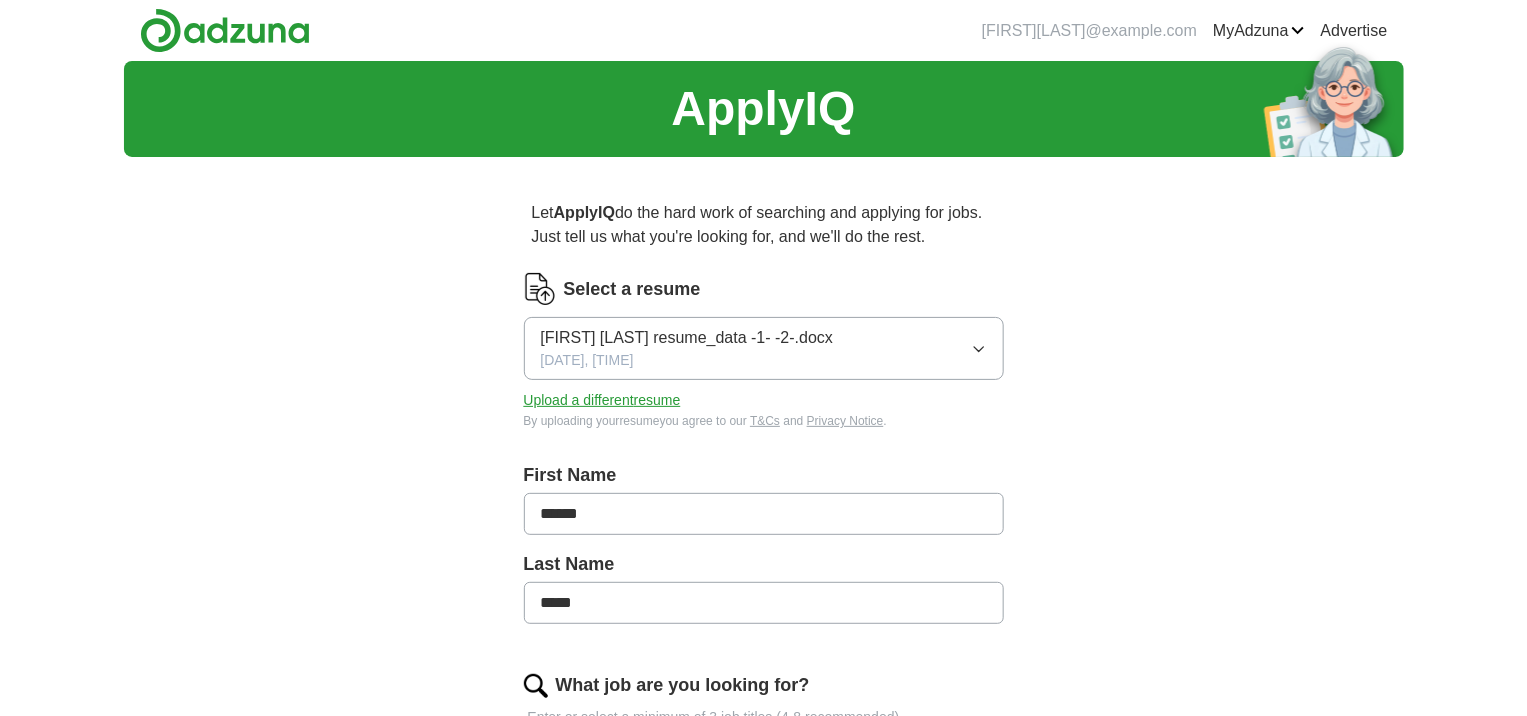 click on "ApplyIQ Let ApplyIQ do the hard work of searching and applying for jobs. Just tell us what you're looking for, and we'll do the rest. Select a resume [FIRST] [LAST] resume_data -1- -2-.docx [DATE], [TIME] Upload a different resume By uploading your resume you agree to our T&Cs and Privacy Notice. First Name ****** Last Name ***** What job are you looking for? Enter or select a minimum of 3 job titles (4-8 recommended) Administrative Project Assistant + Project Coordinator + Quality Assurance Coordinator + Change Management Specialist + Documentation Specialist + Configuration Management Analyst + Document Control Manager + Technical Writer + Where do you want to work? 25 mile radius Advanced Start applying for jobs By registering, you consent to us applying to suitable jobs for you" at bounding box center [764, 806] 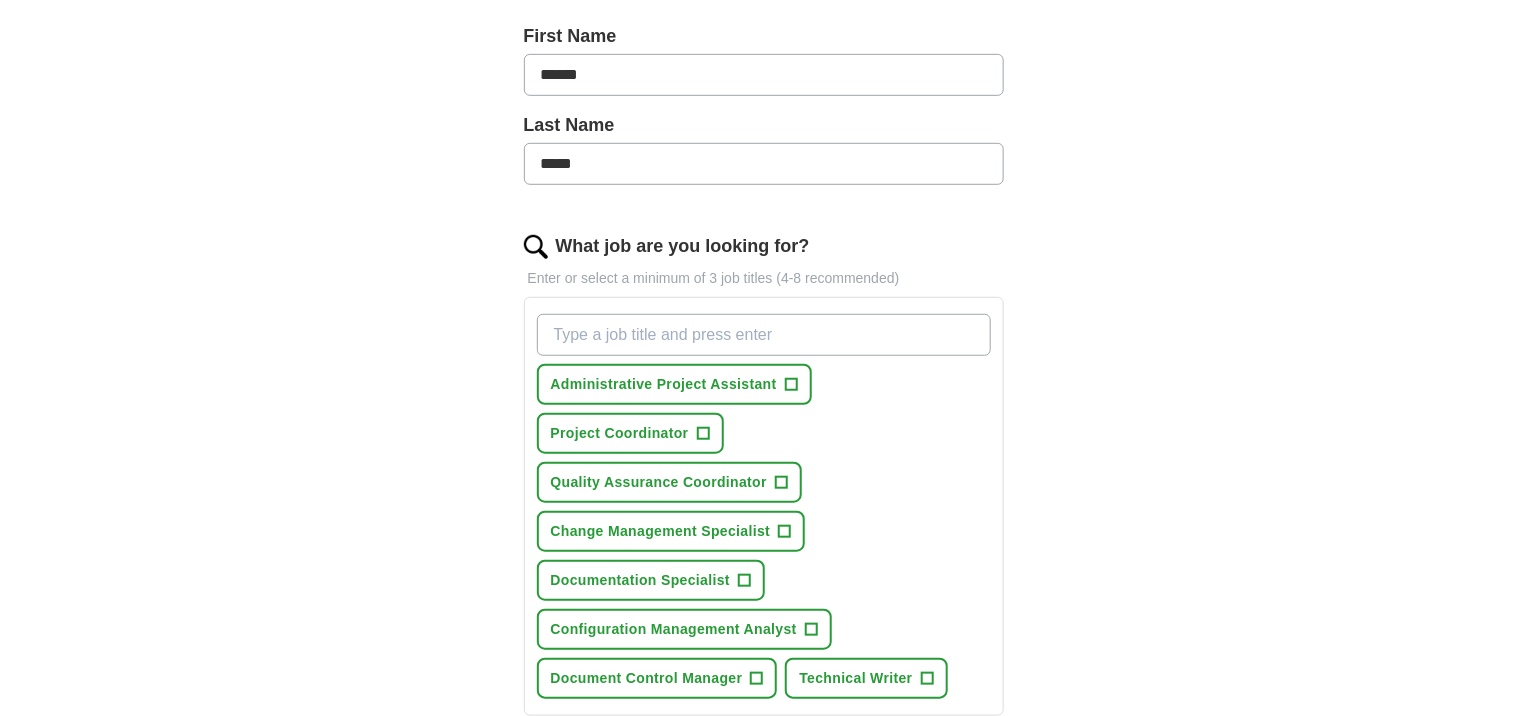 scroll, scrollTop: 479, scrollLeft: 0, axis: vertical 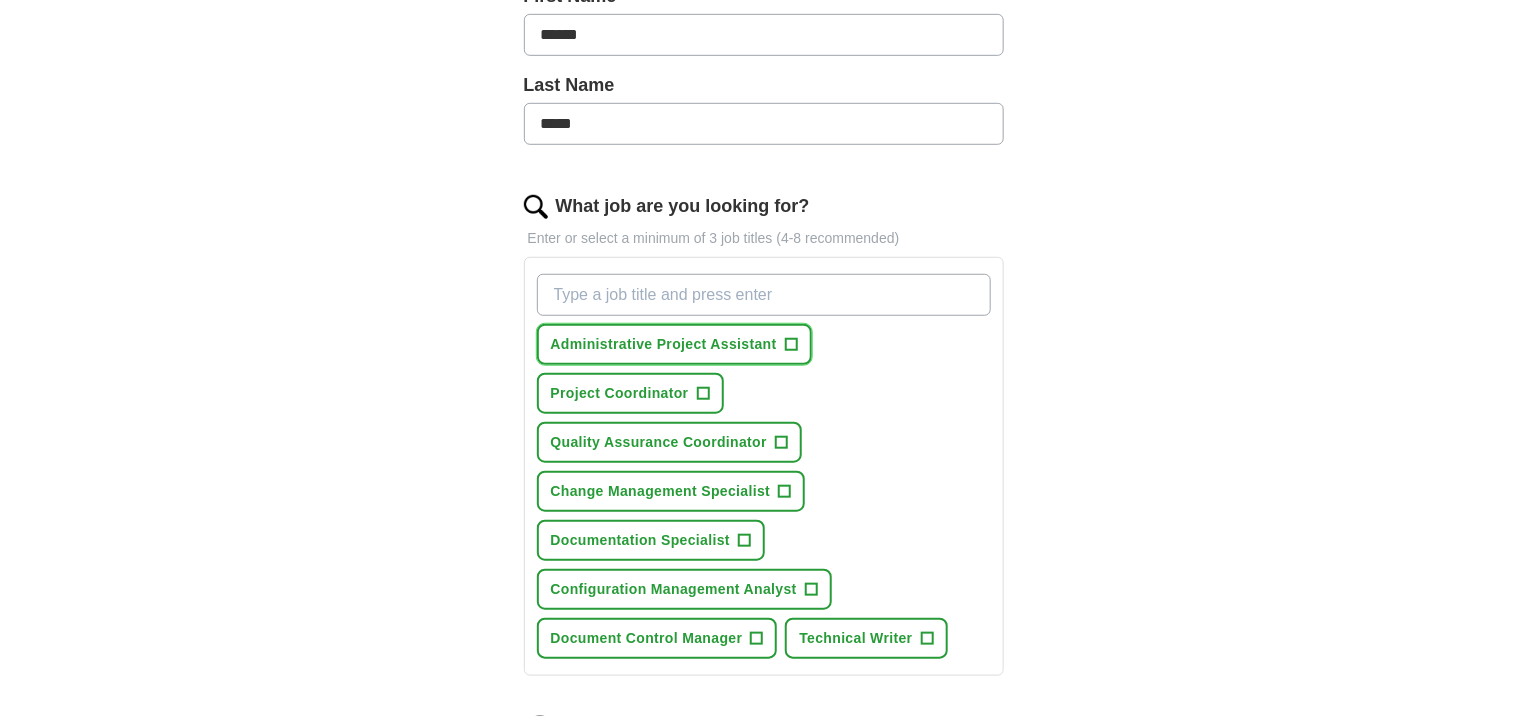 click on "+" at bounding box center (791, 344) 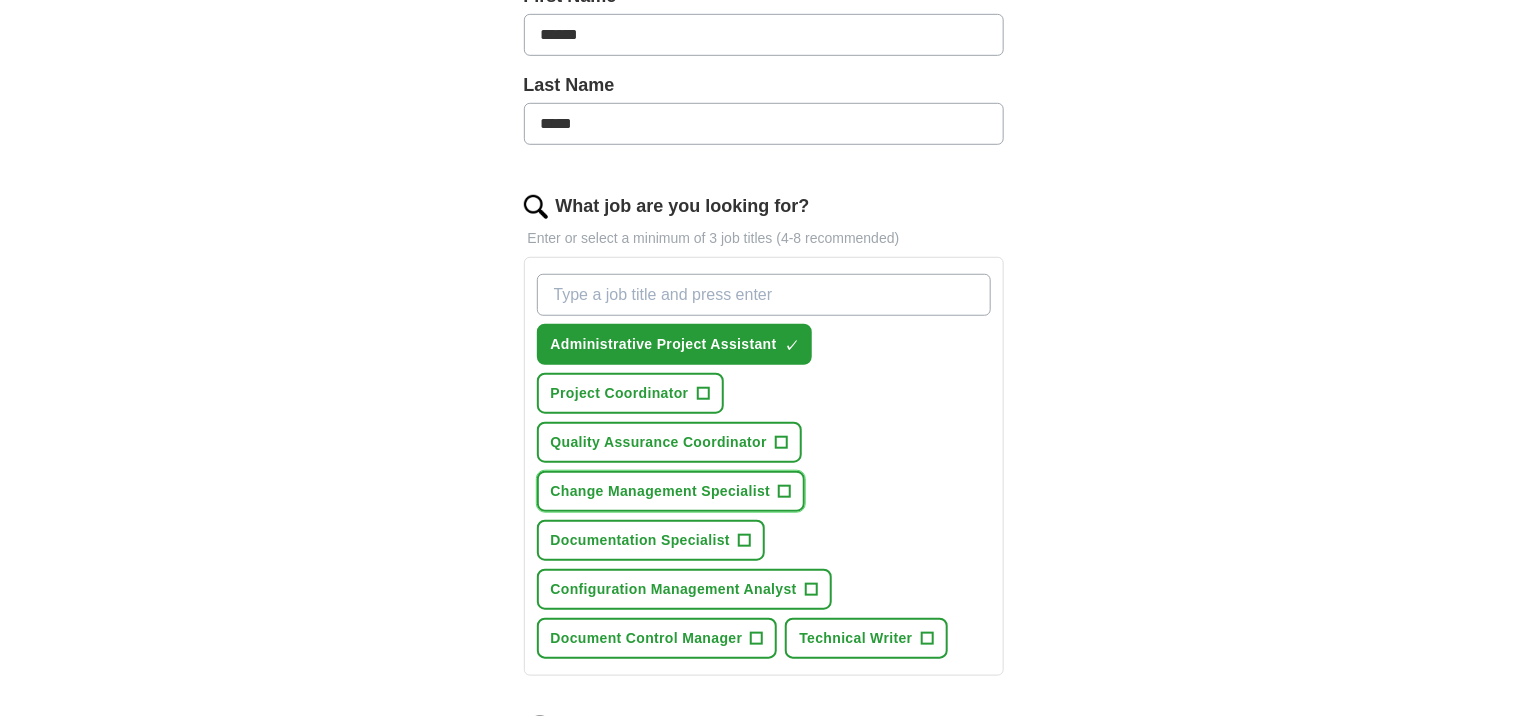 click on "+" at bounding box center (785, 492) 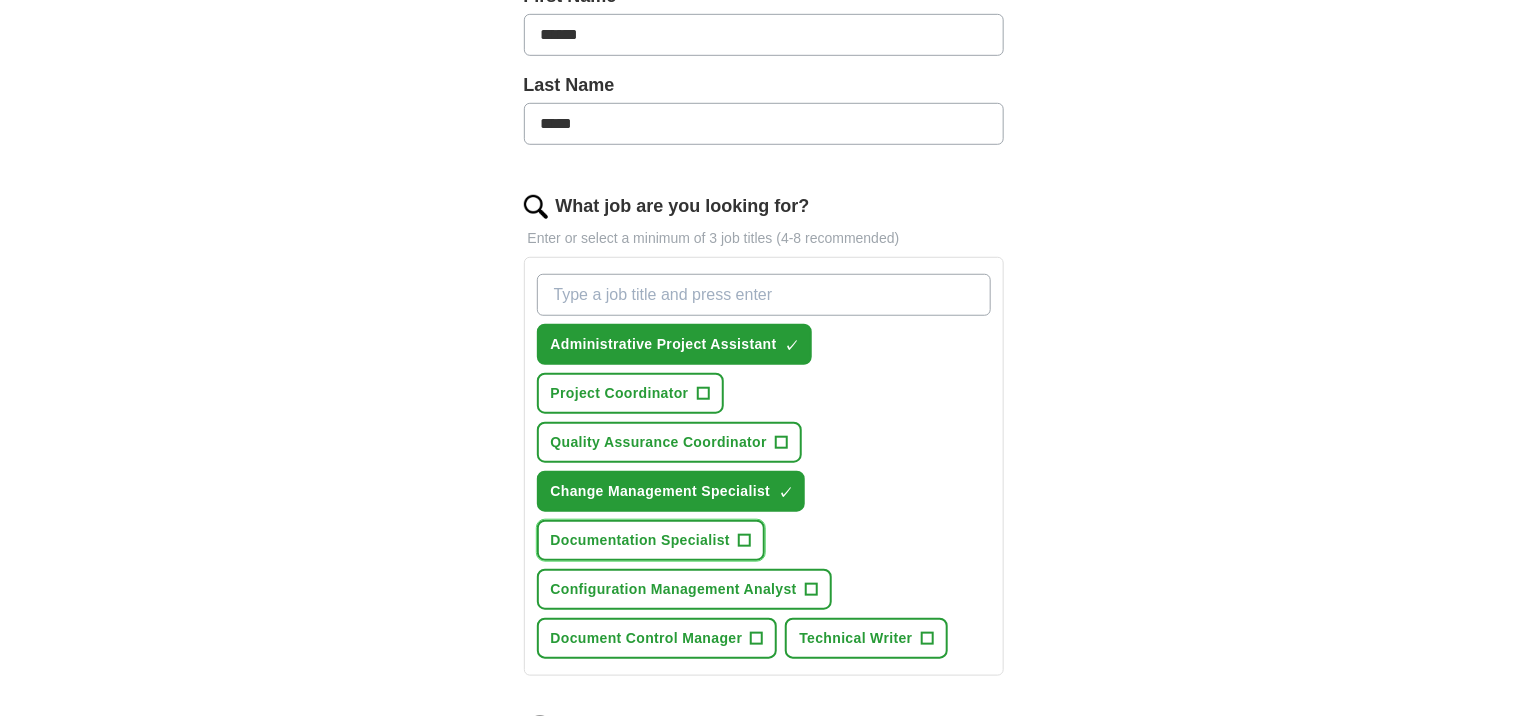 click on "Documentation Specialist +" at bounding box center (651, 540) 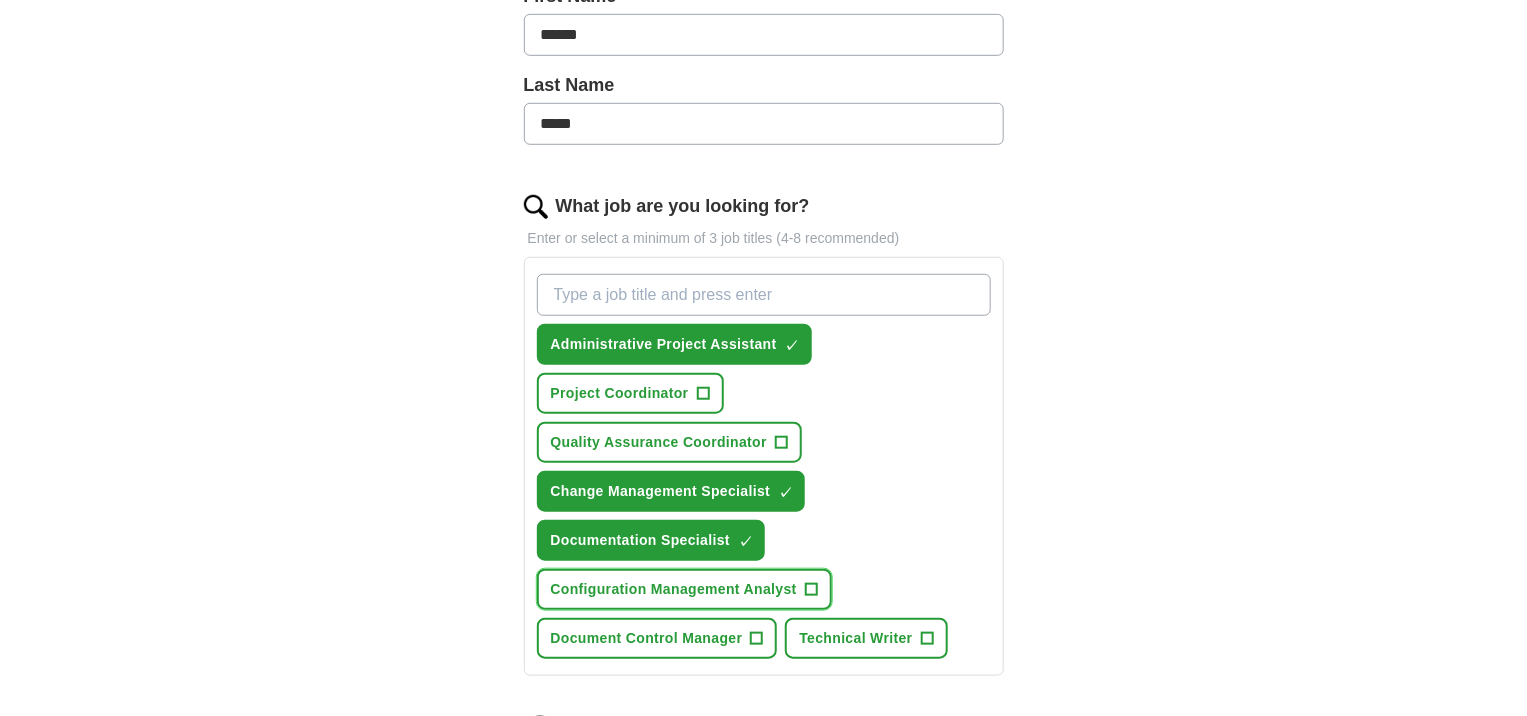 click on "Configuration Management Analyst" at bounding box center [674, 589] 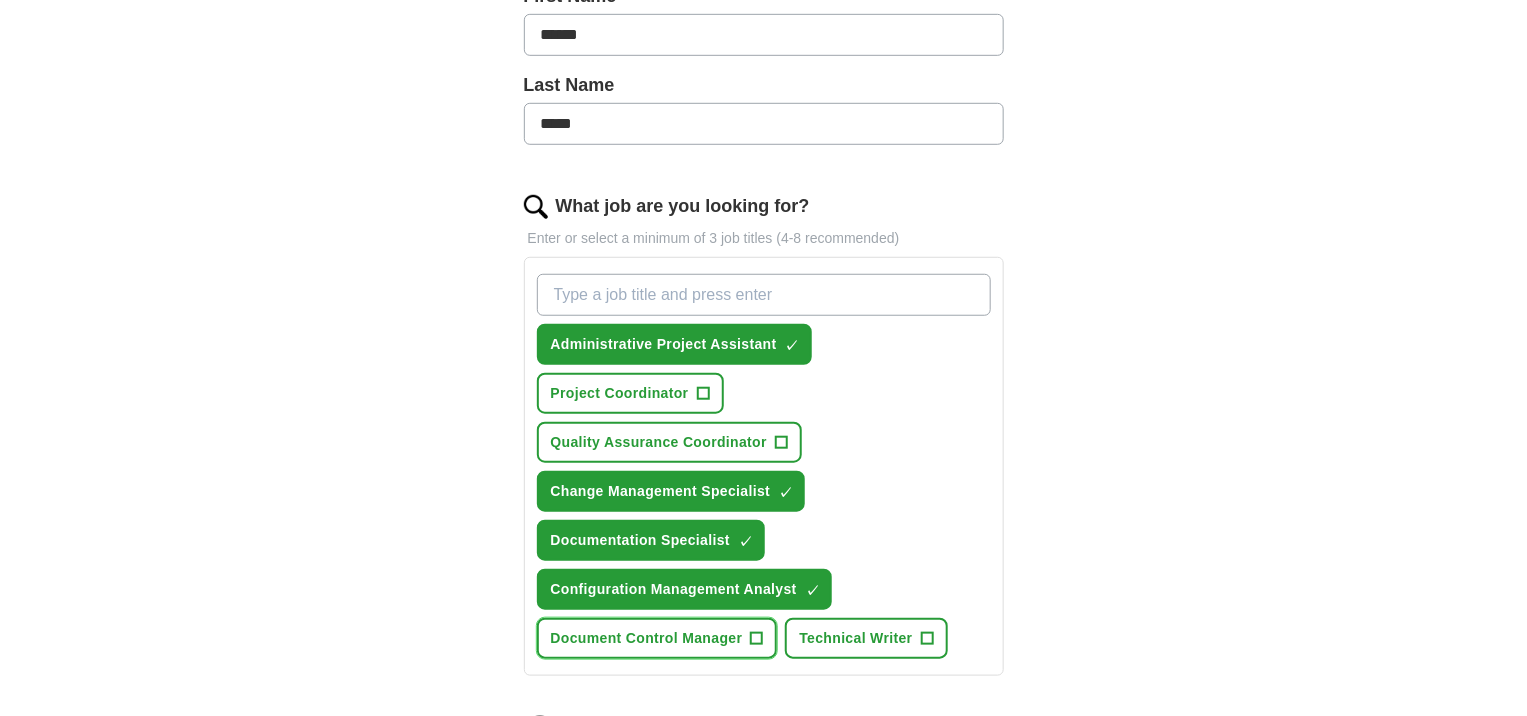 click on "Document Control Manager +" at bounding box center (657, 638) 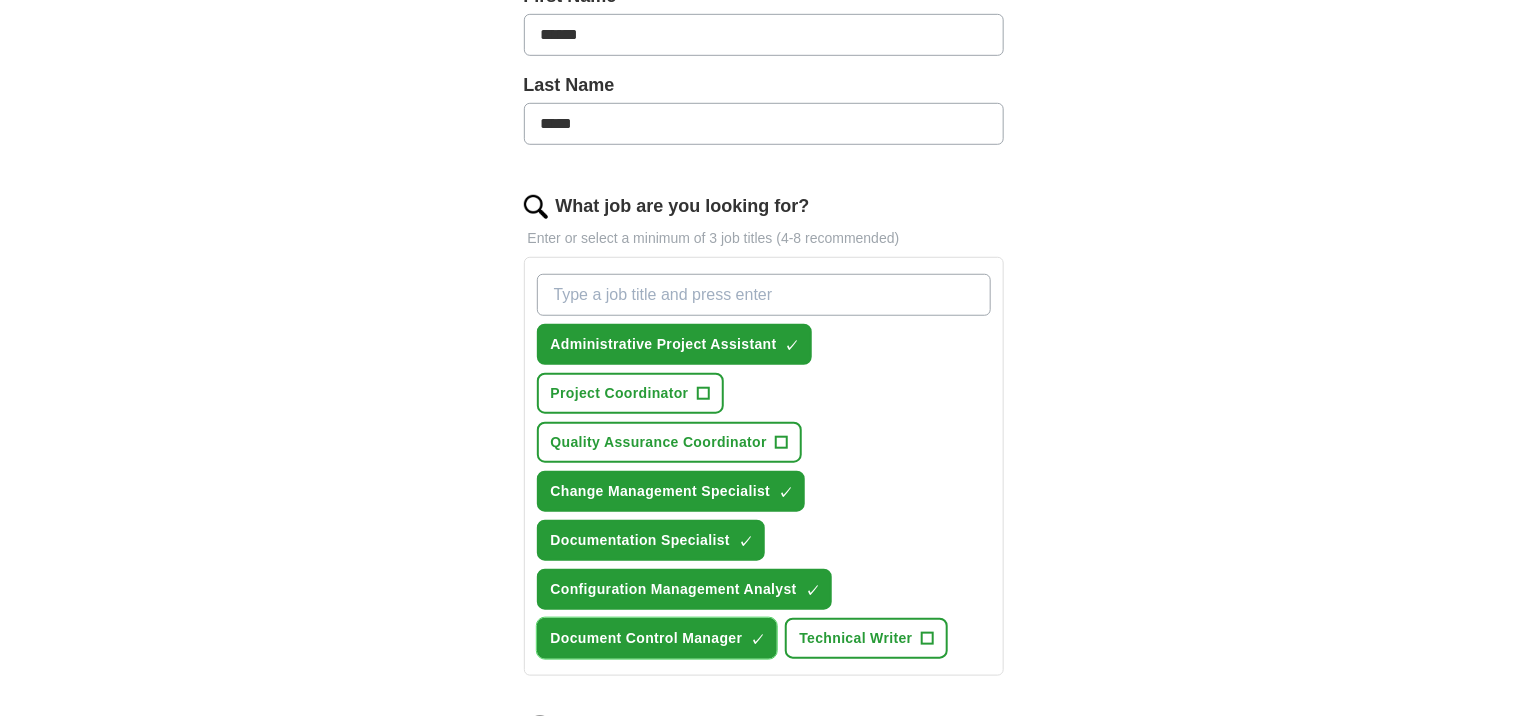 type 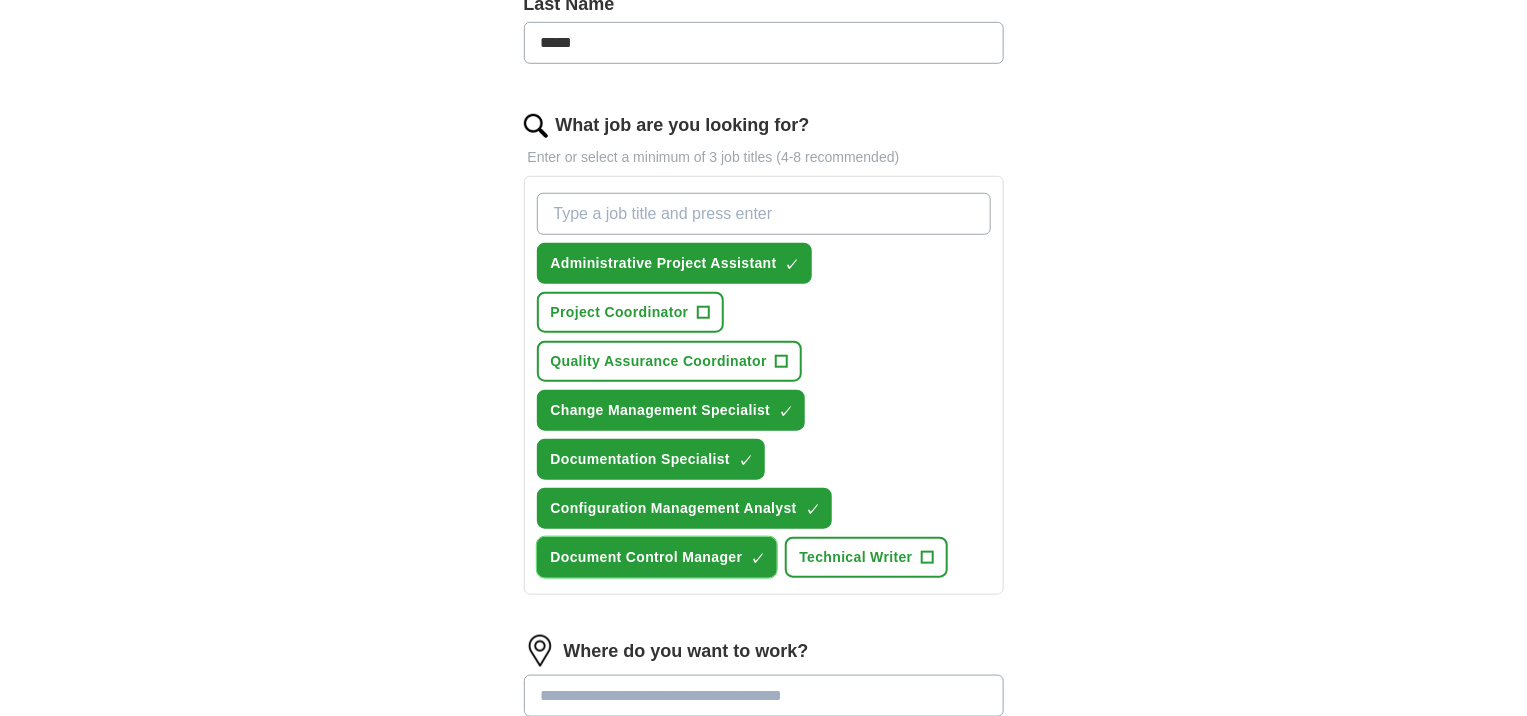 scroll, scrollTop: 560, scrollLeft: 0, axis: vertical 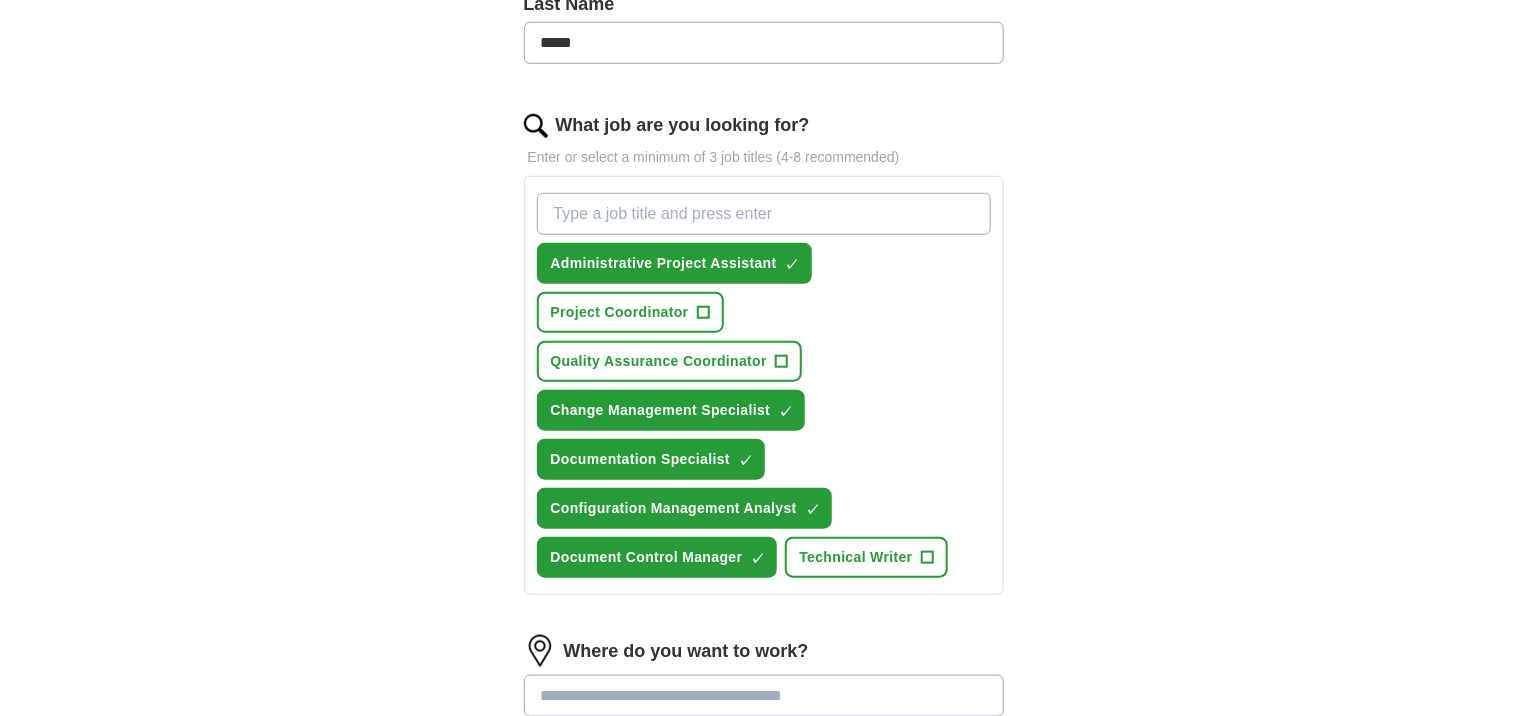 click on "What job are you looking for?" at bounding box center [764, 214] 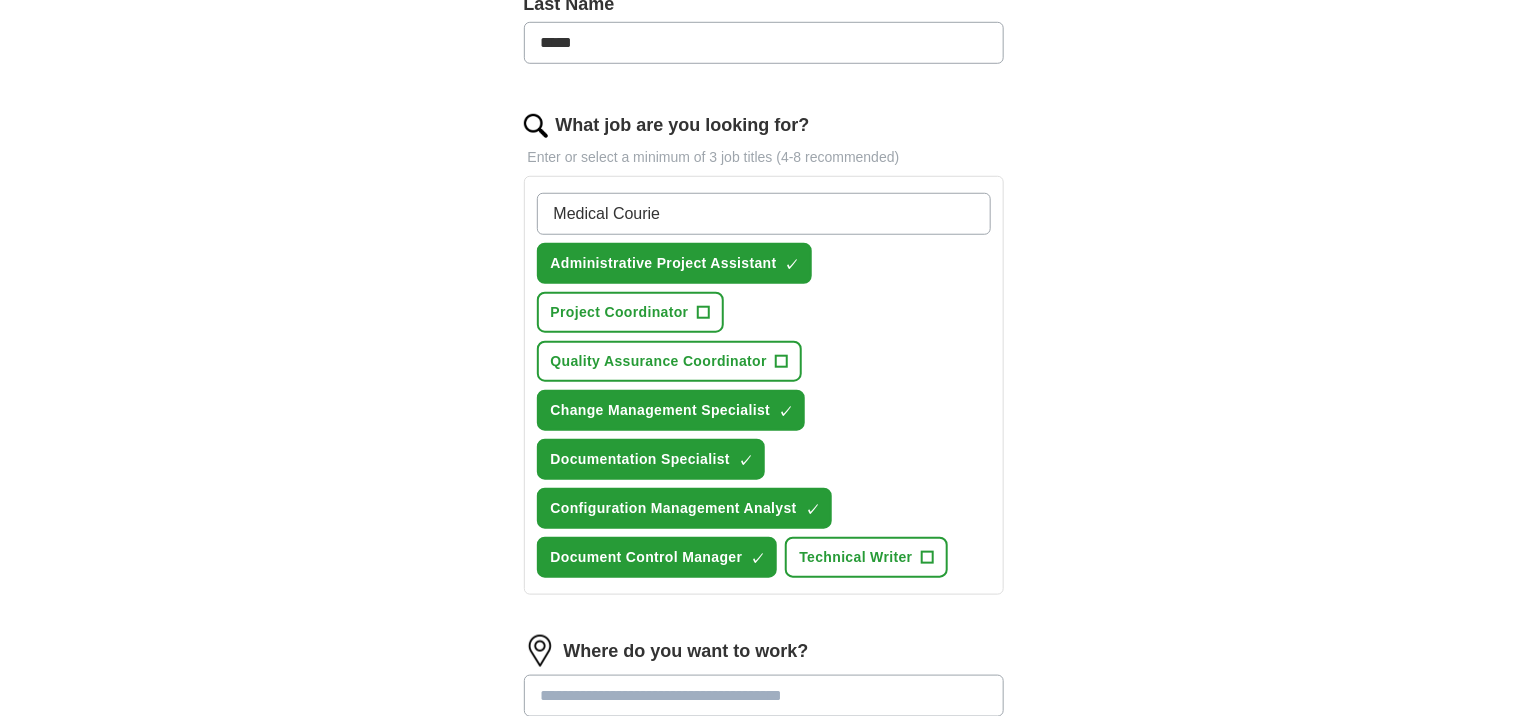 type on "Medical Courier" 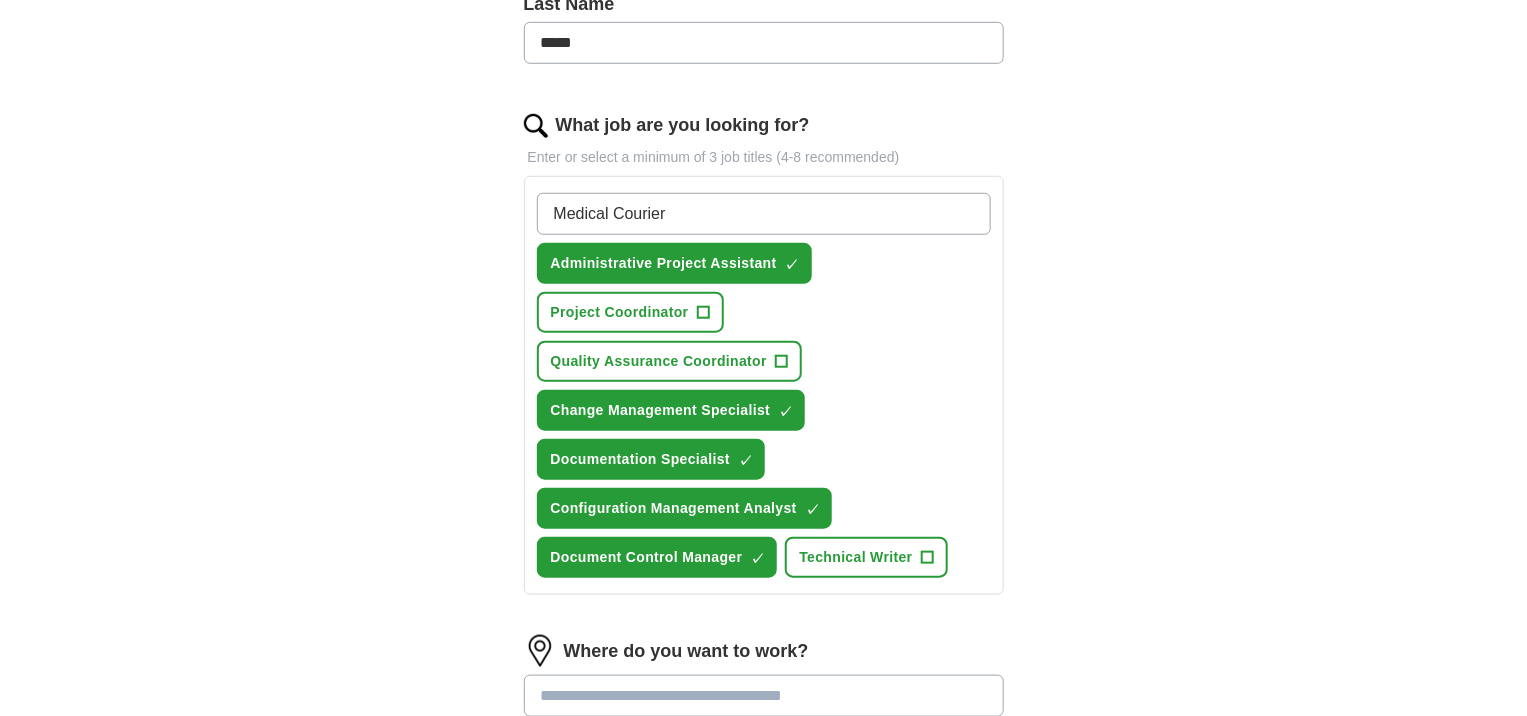 type 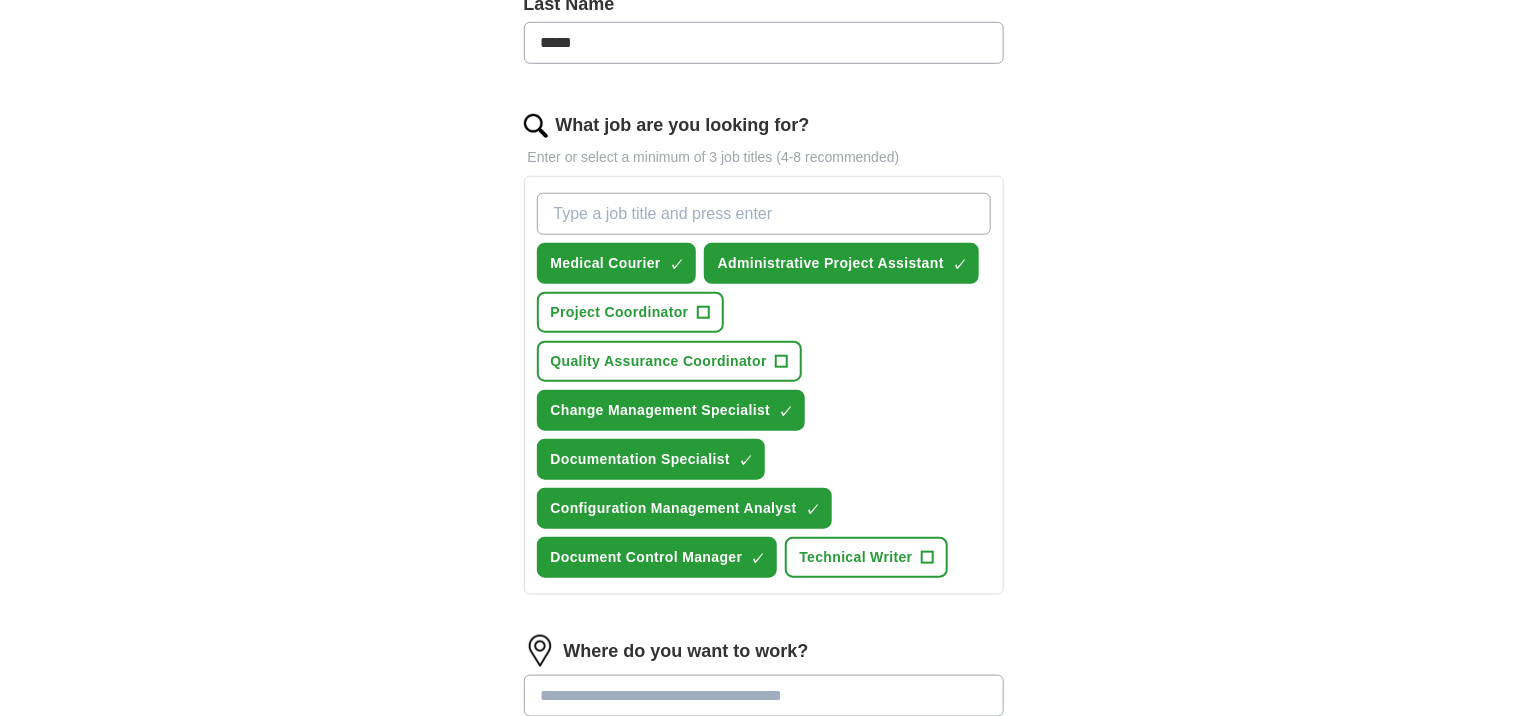 click at bounding box center (764, 696) 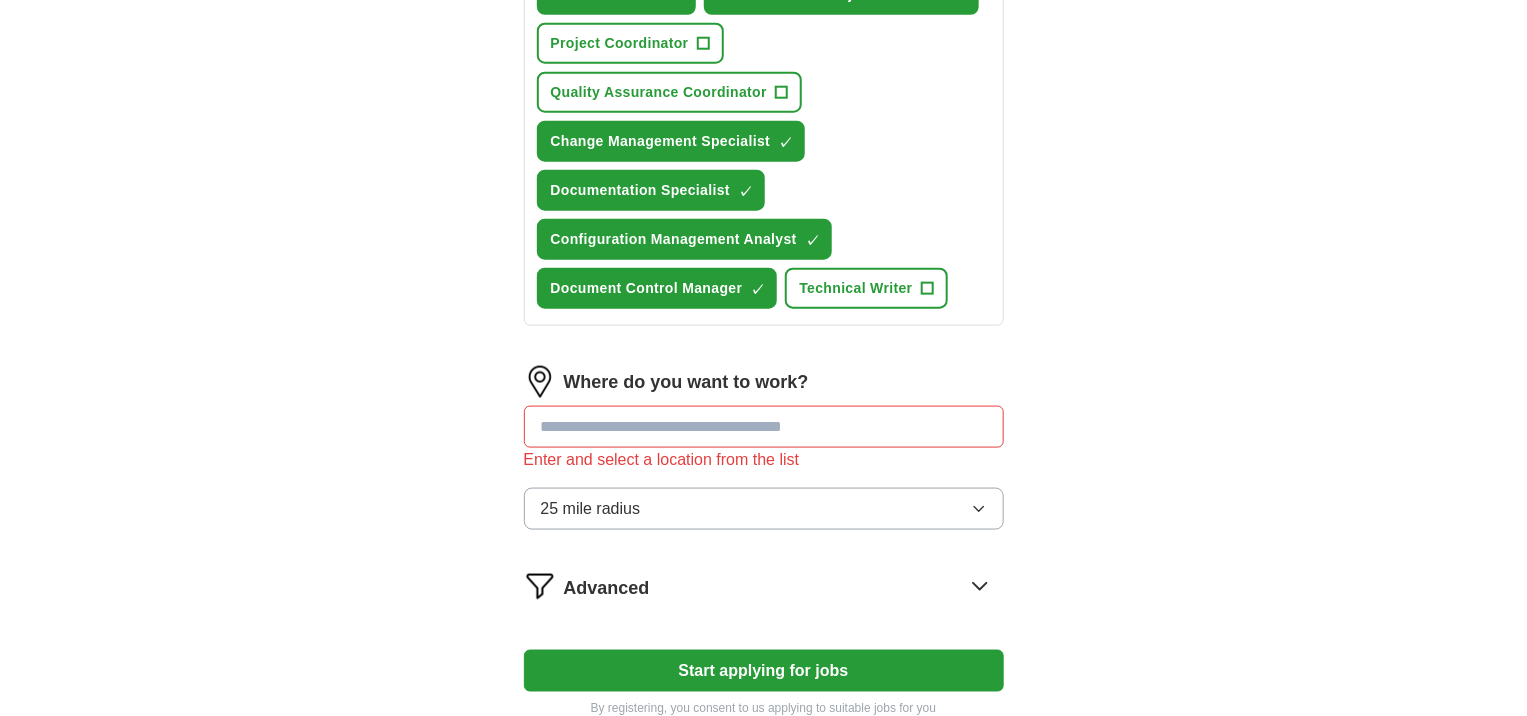 scroll, scrollTop: 839, scrollLeft: 0, axis: vertical 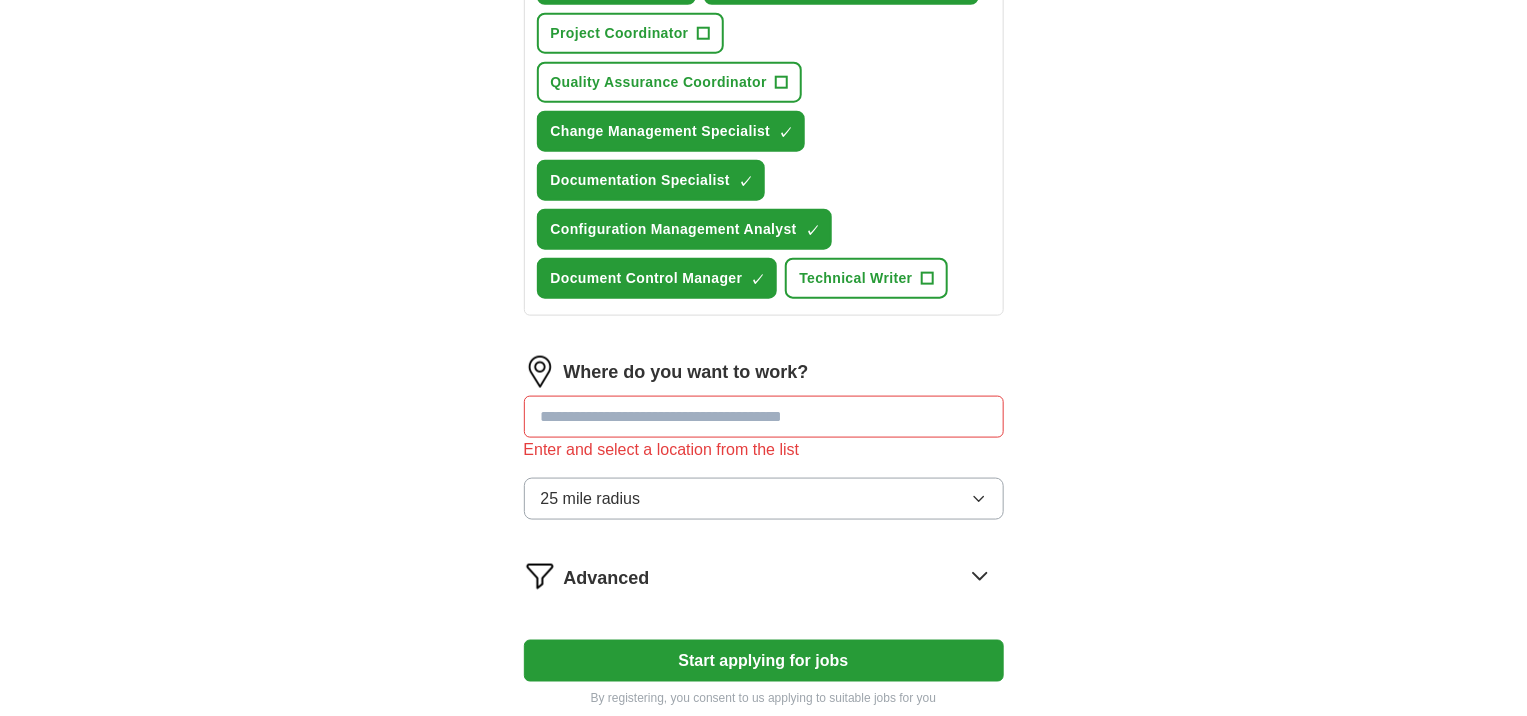 click at bounding box center [764, 417] 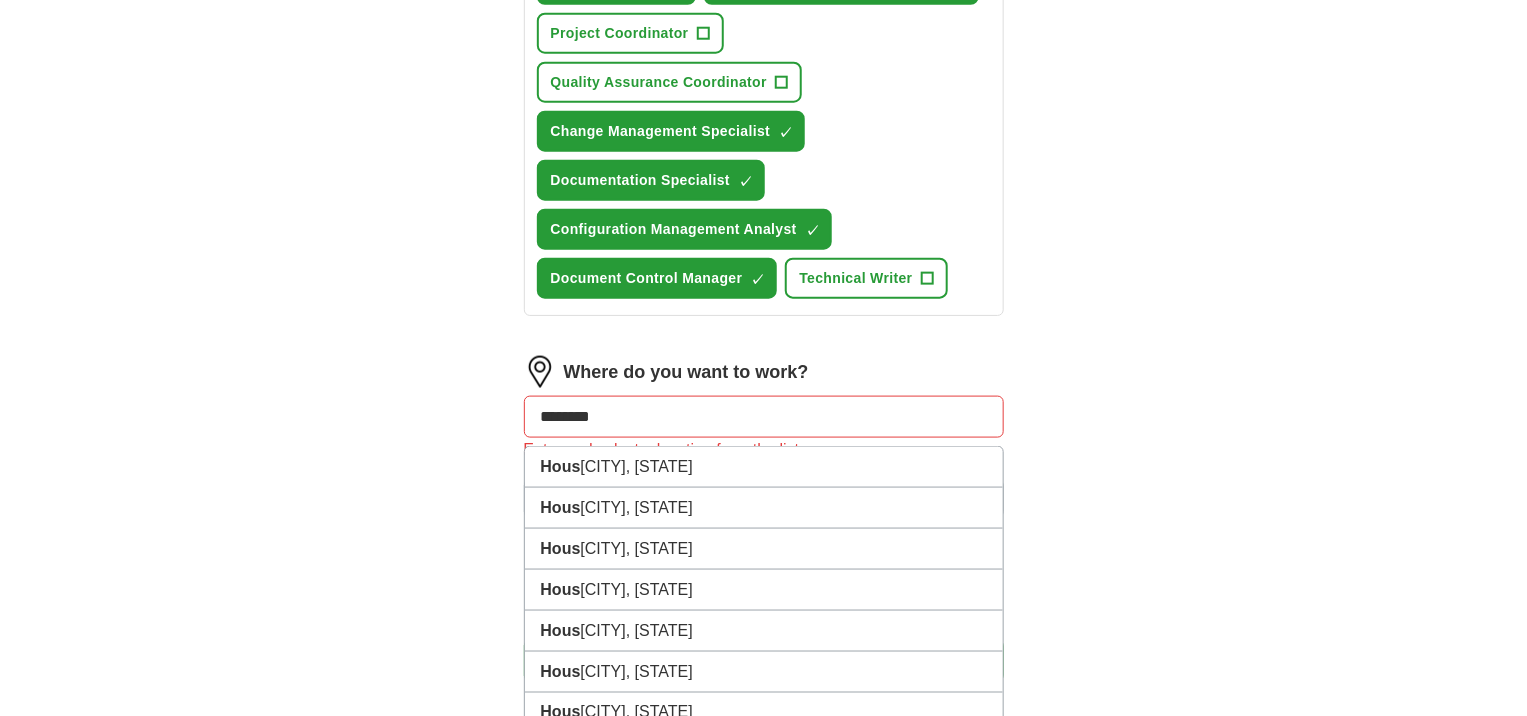 type on "********" 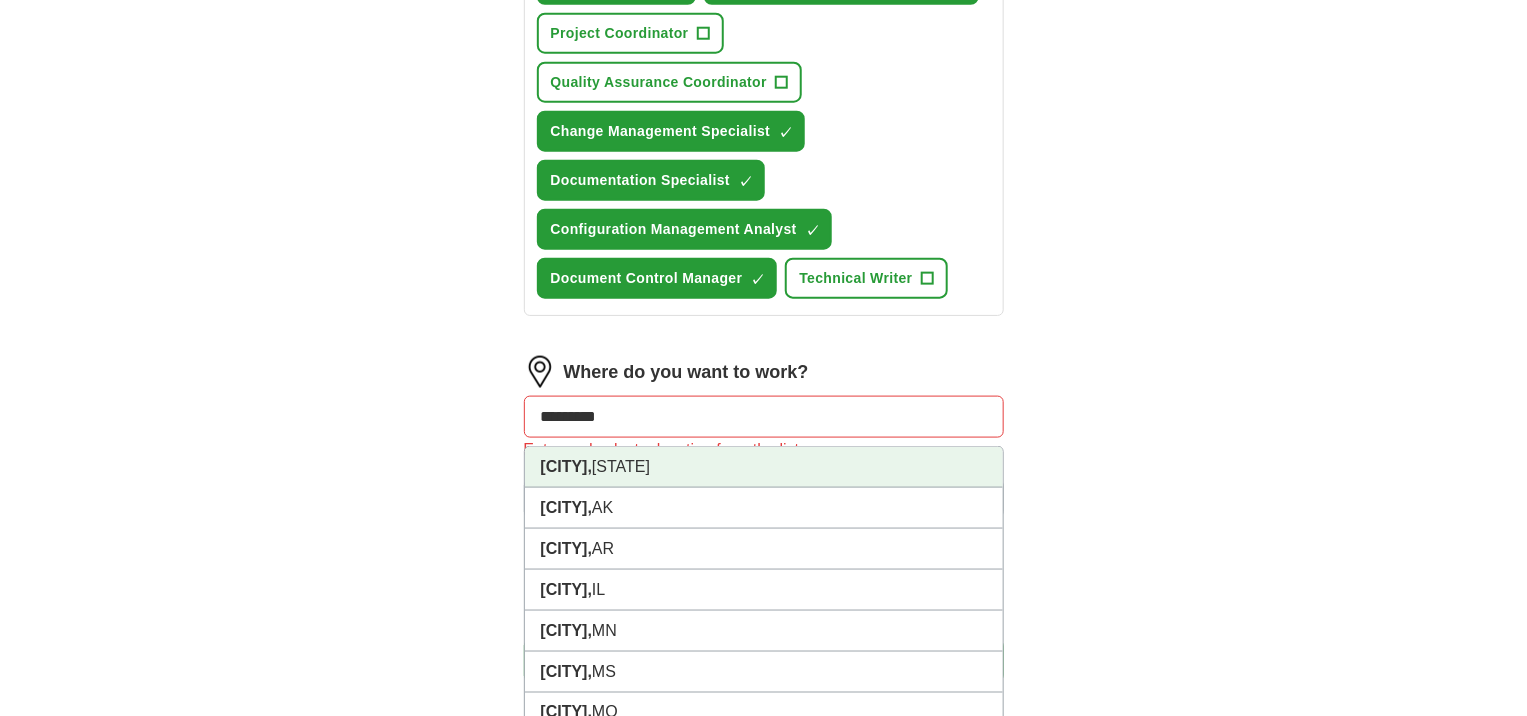 click on "[CITY], [STATE]" at bounding box center (764, 467) 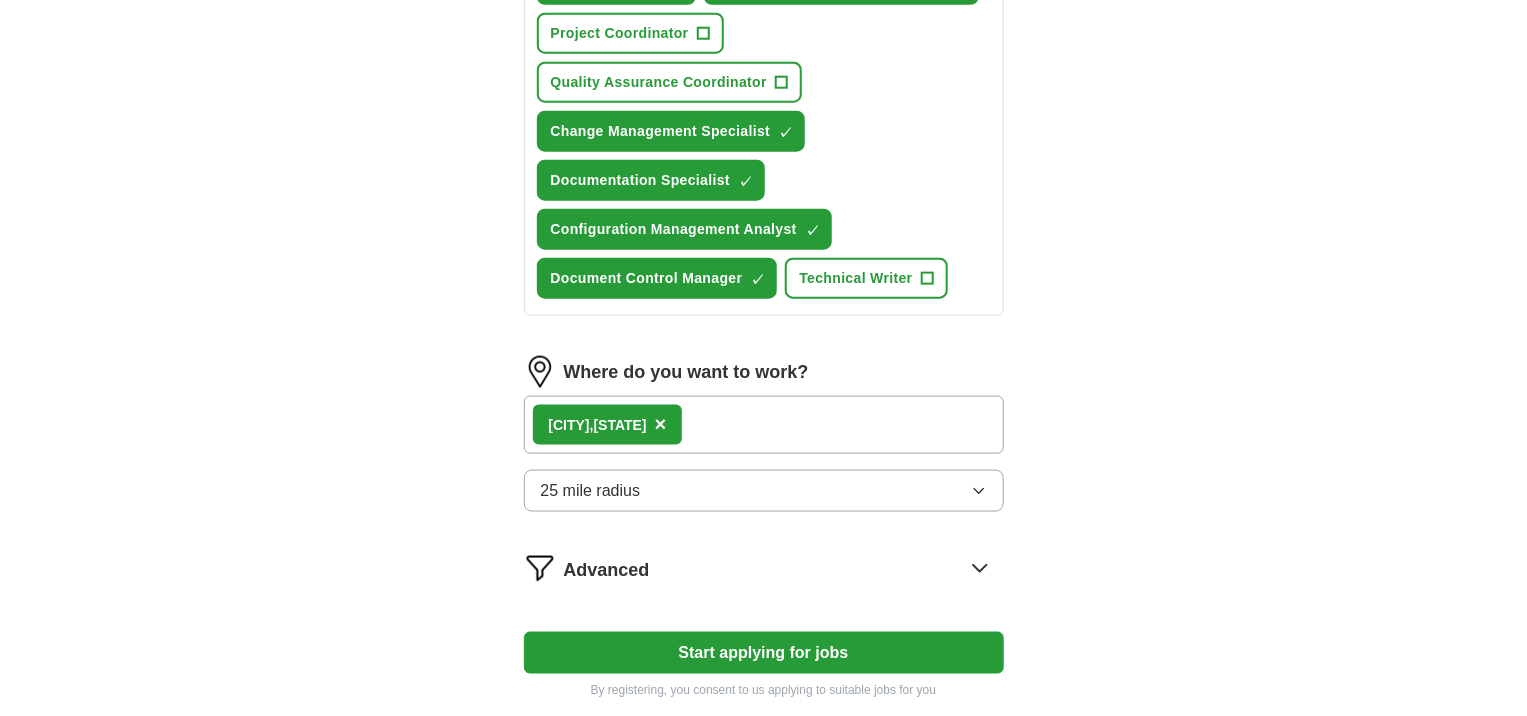 click on "Start applying for jobs" at bounding box center [764, 653] 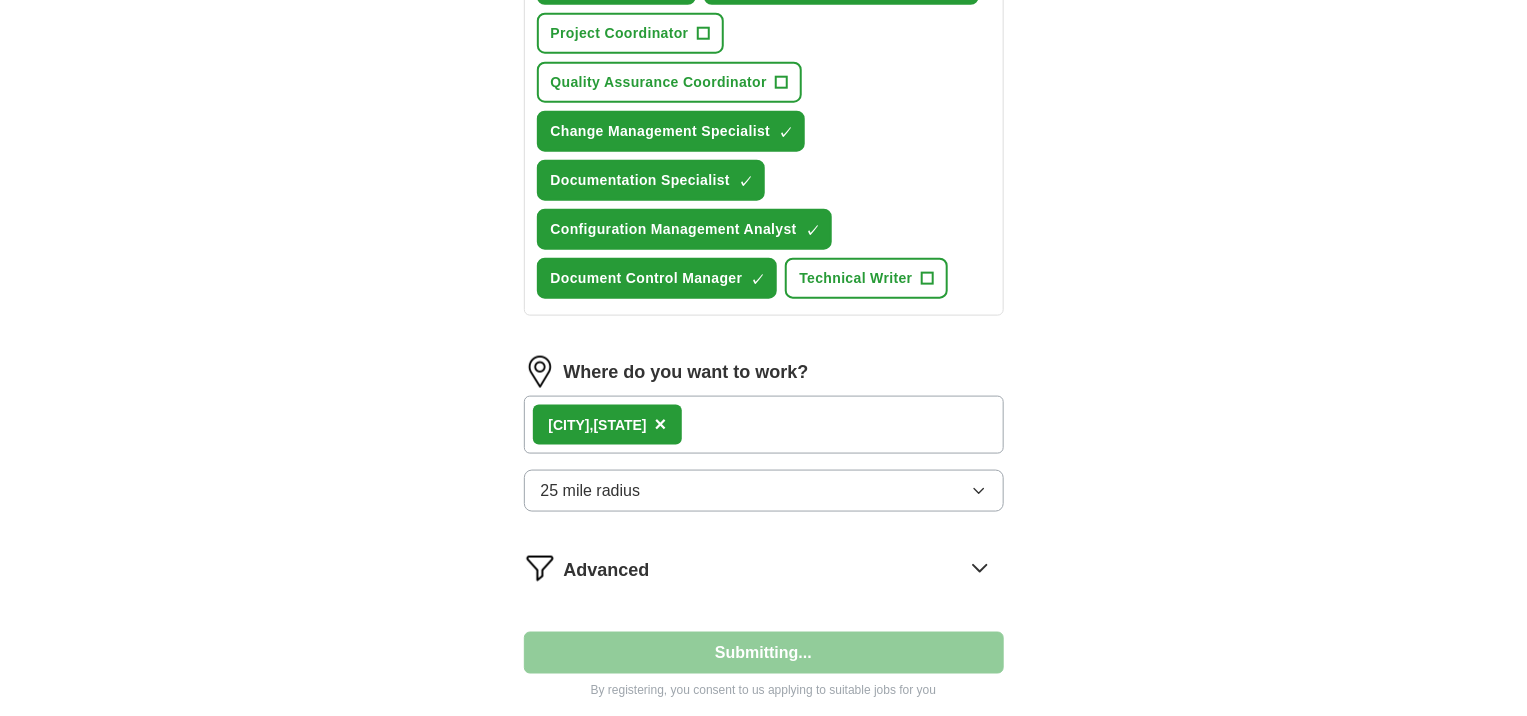select on "**" 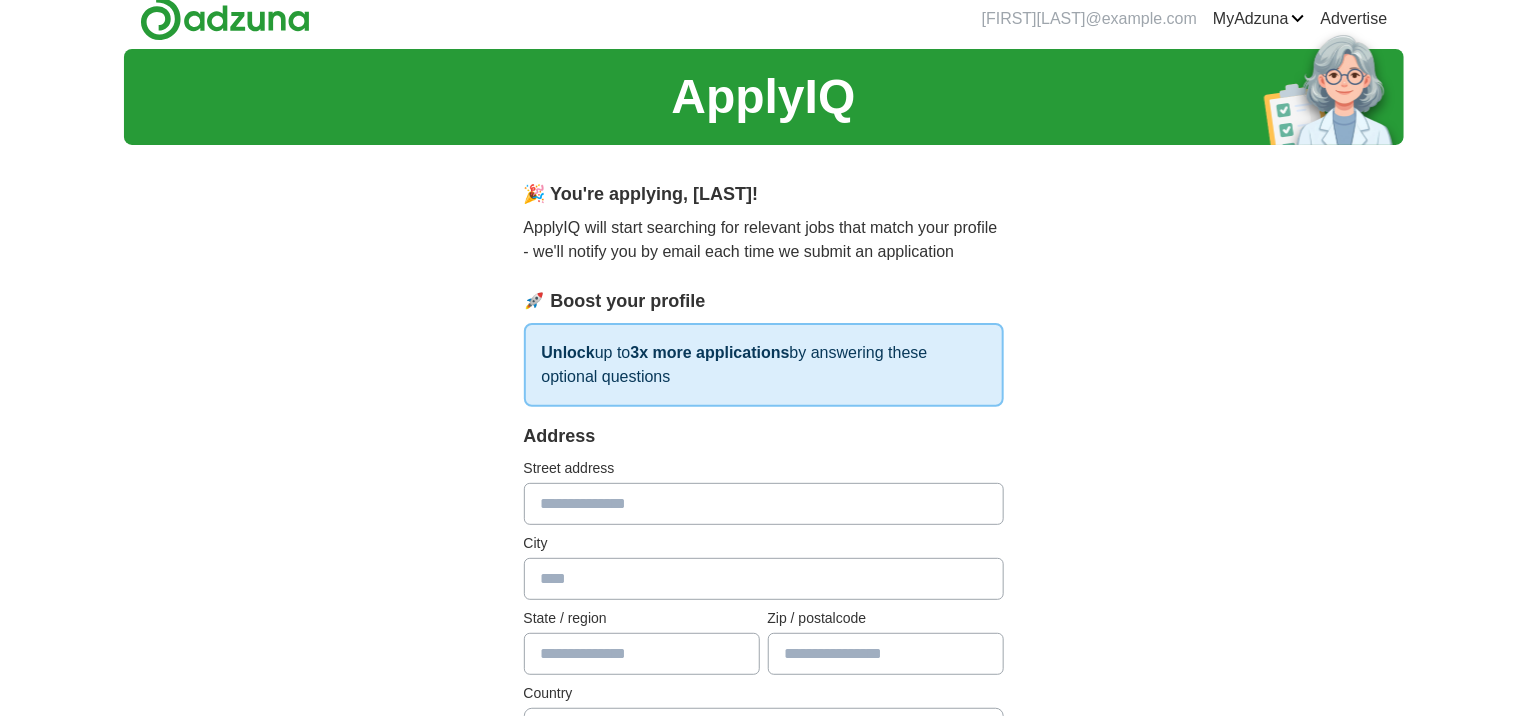 scroll, scrollTop: 0, scrollLeft: 0, axis: both 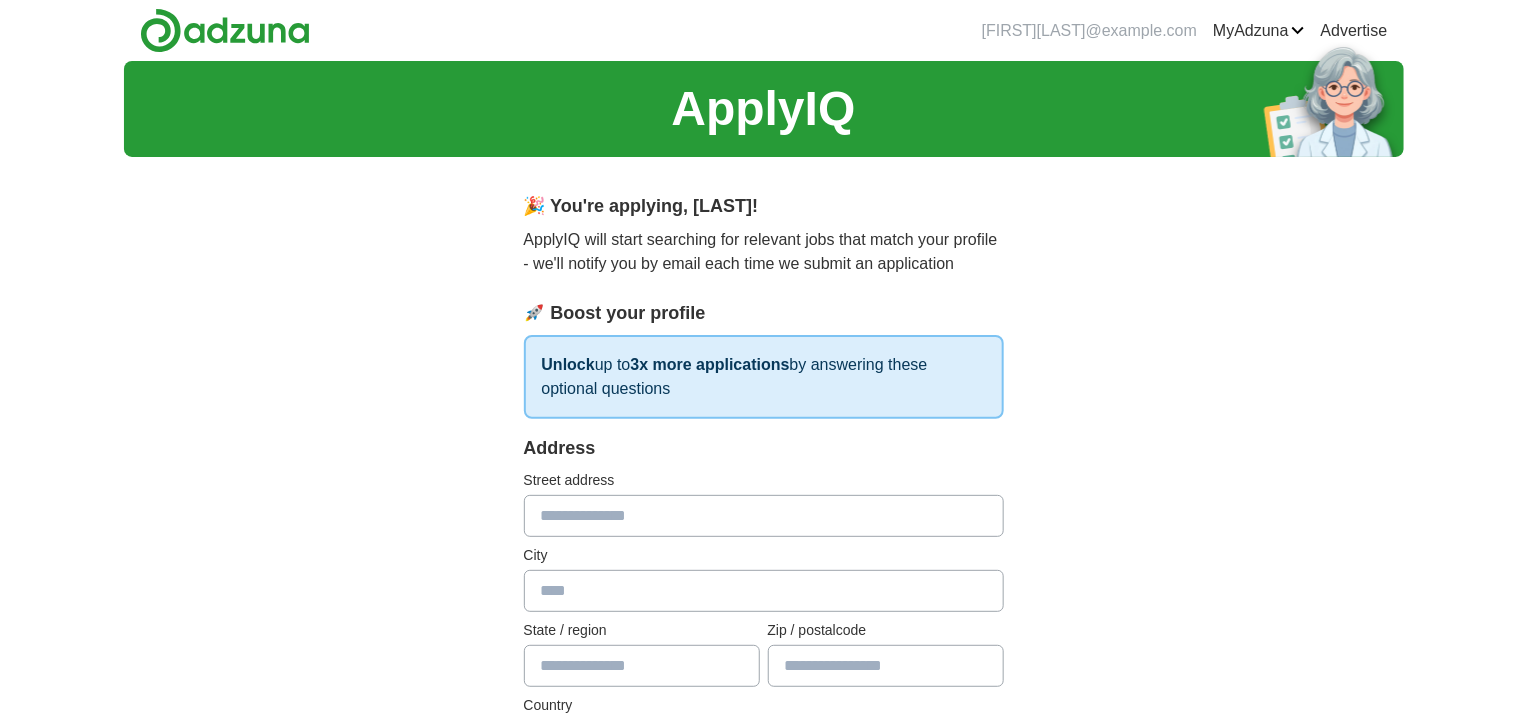 click at bounding box center (764, 516) 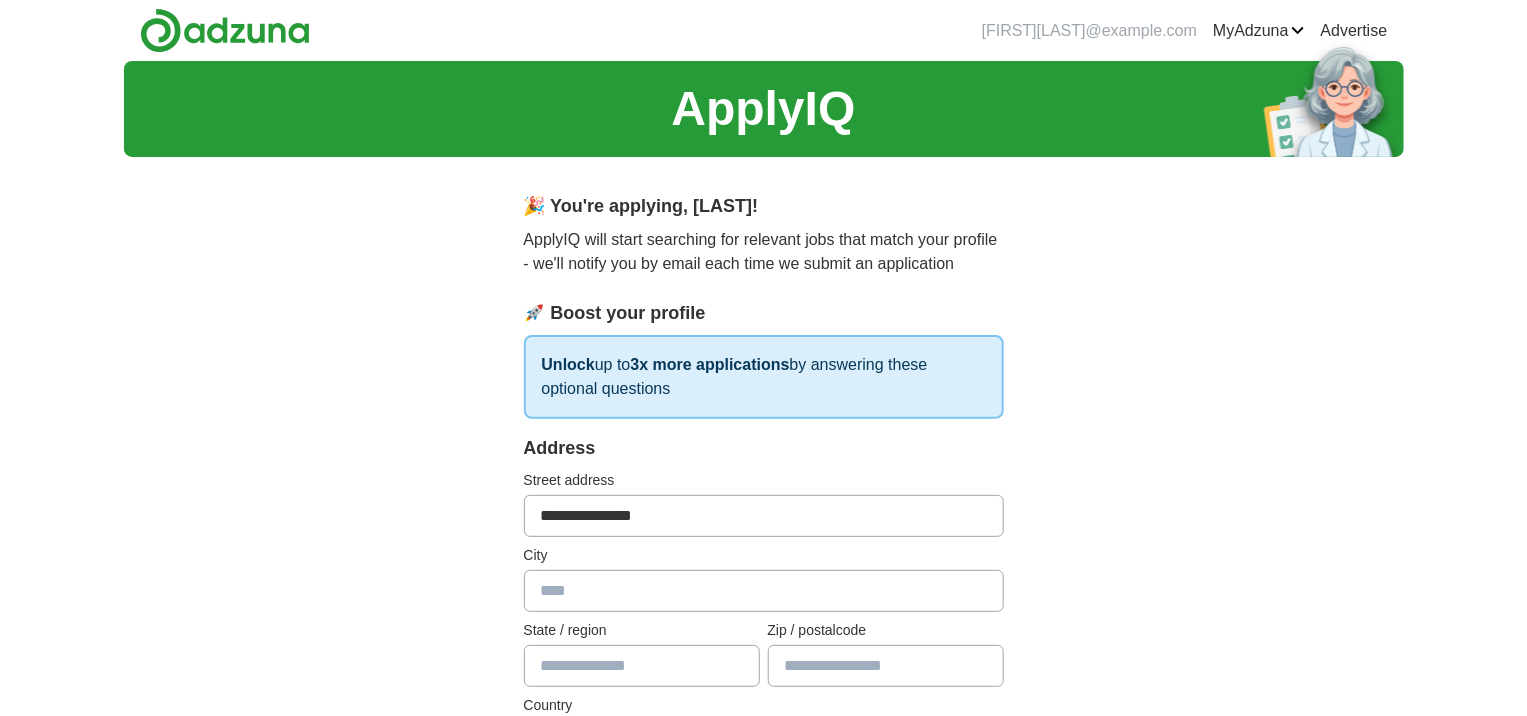 type on "*******" 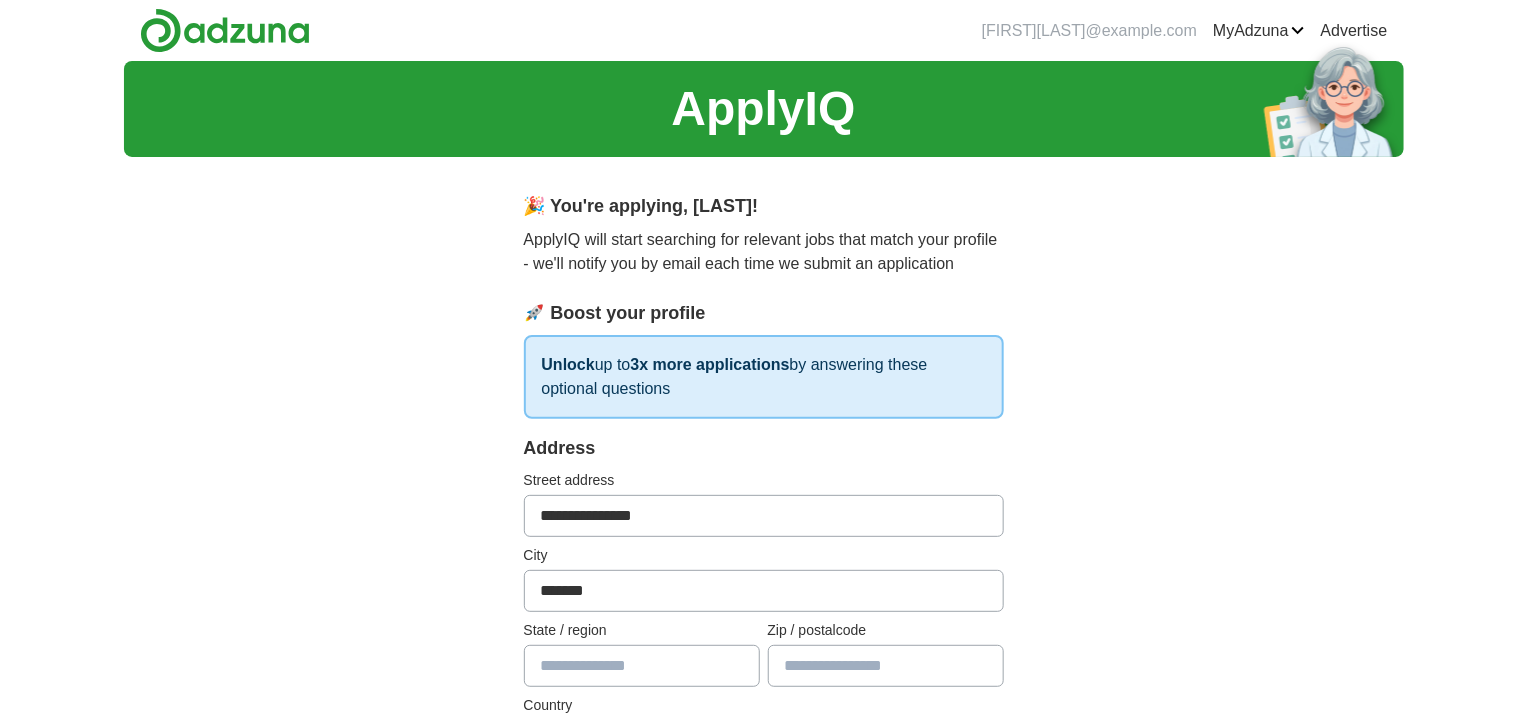 type on "**" 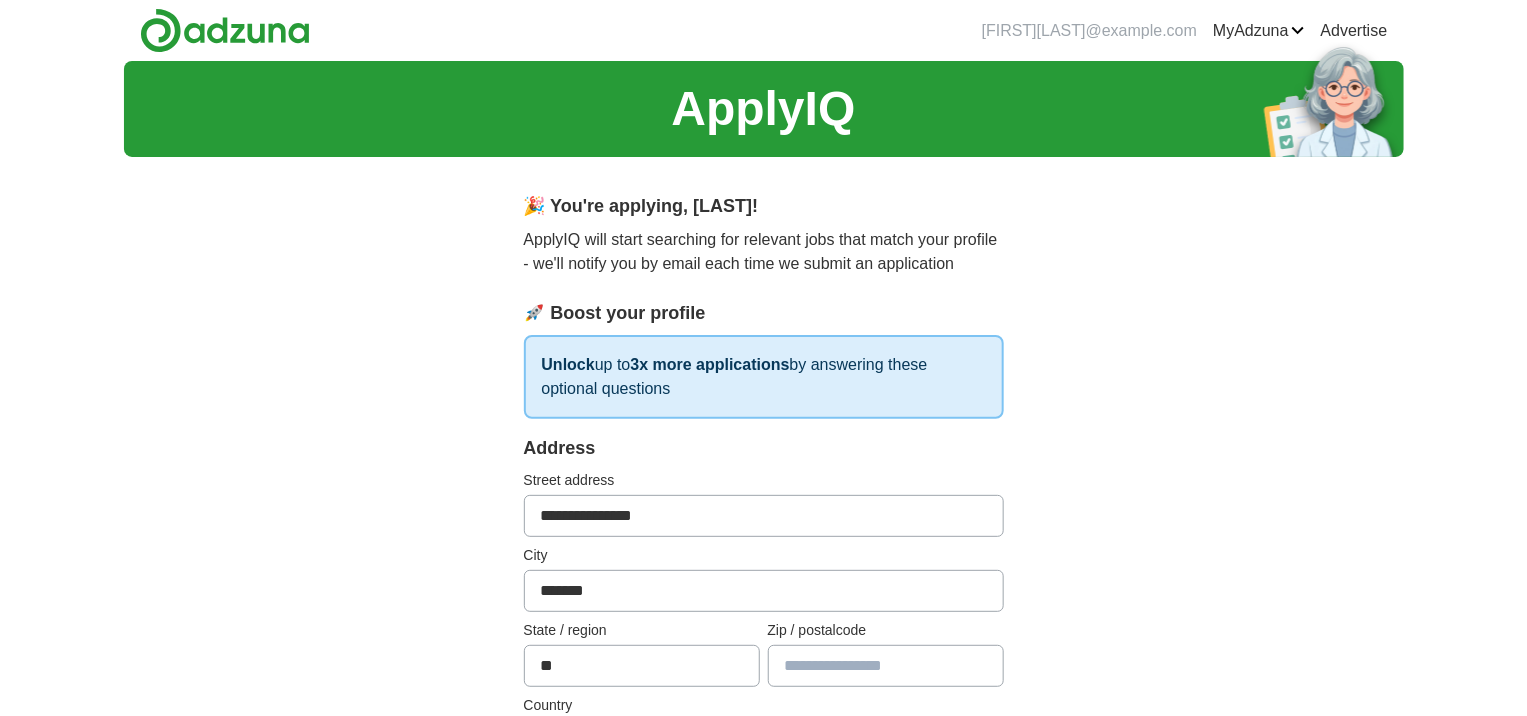 type on "*****" 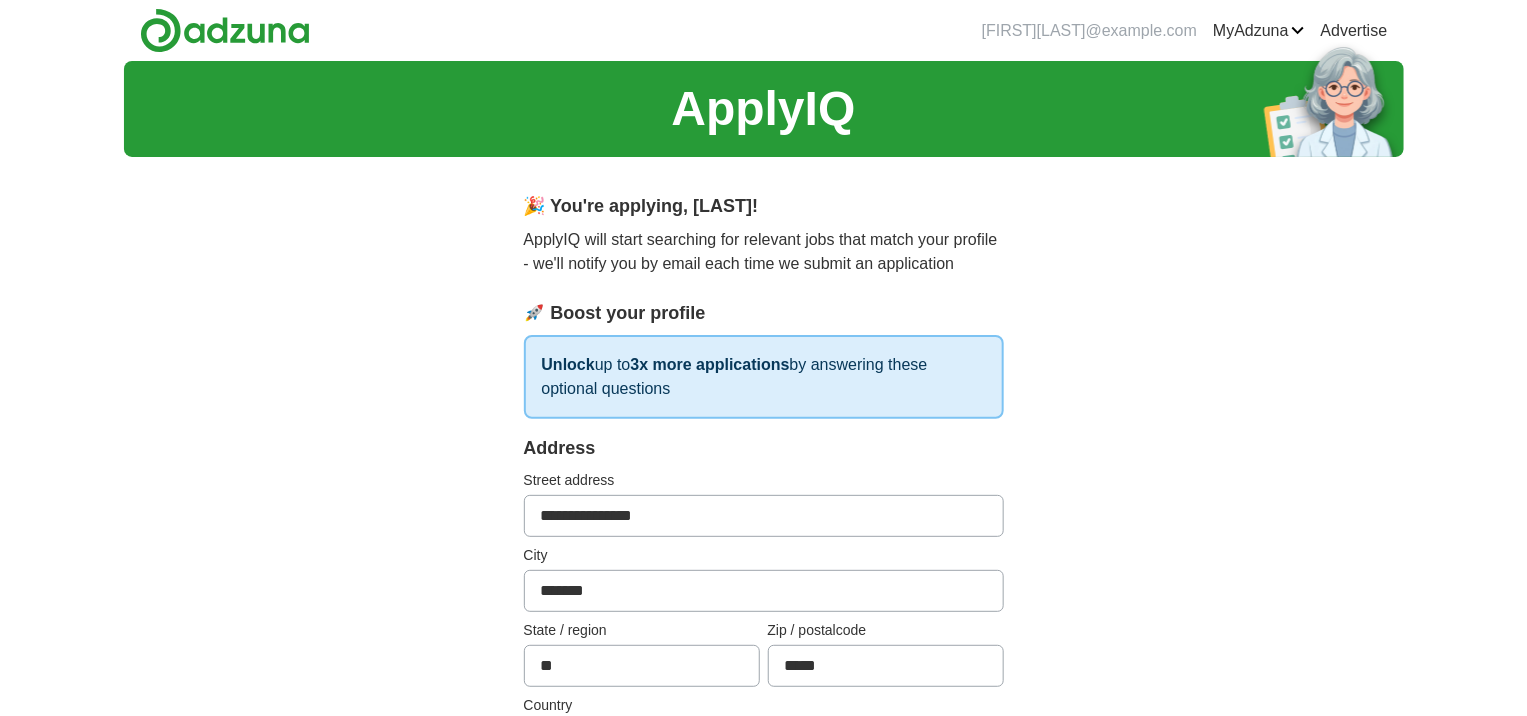 click on "**********" at bounding box center [764, 958] 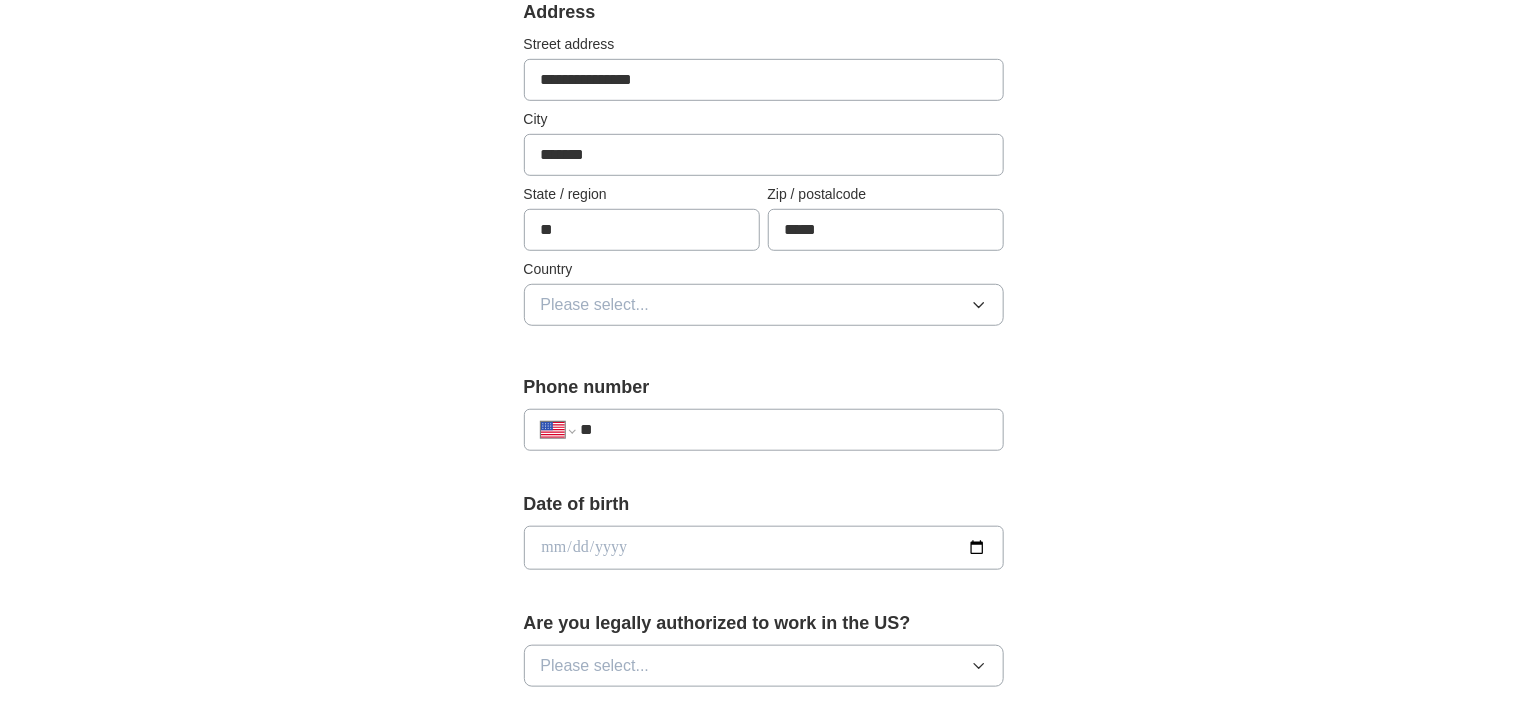 scroll, scrollTop: 439, scrollLeft: 0, axis: vertical 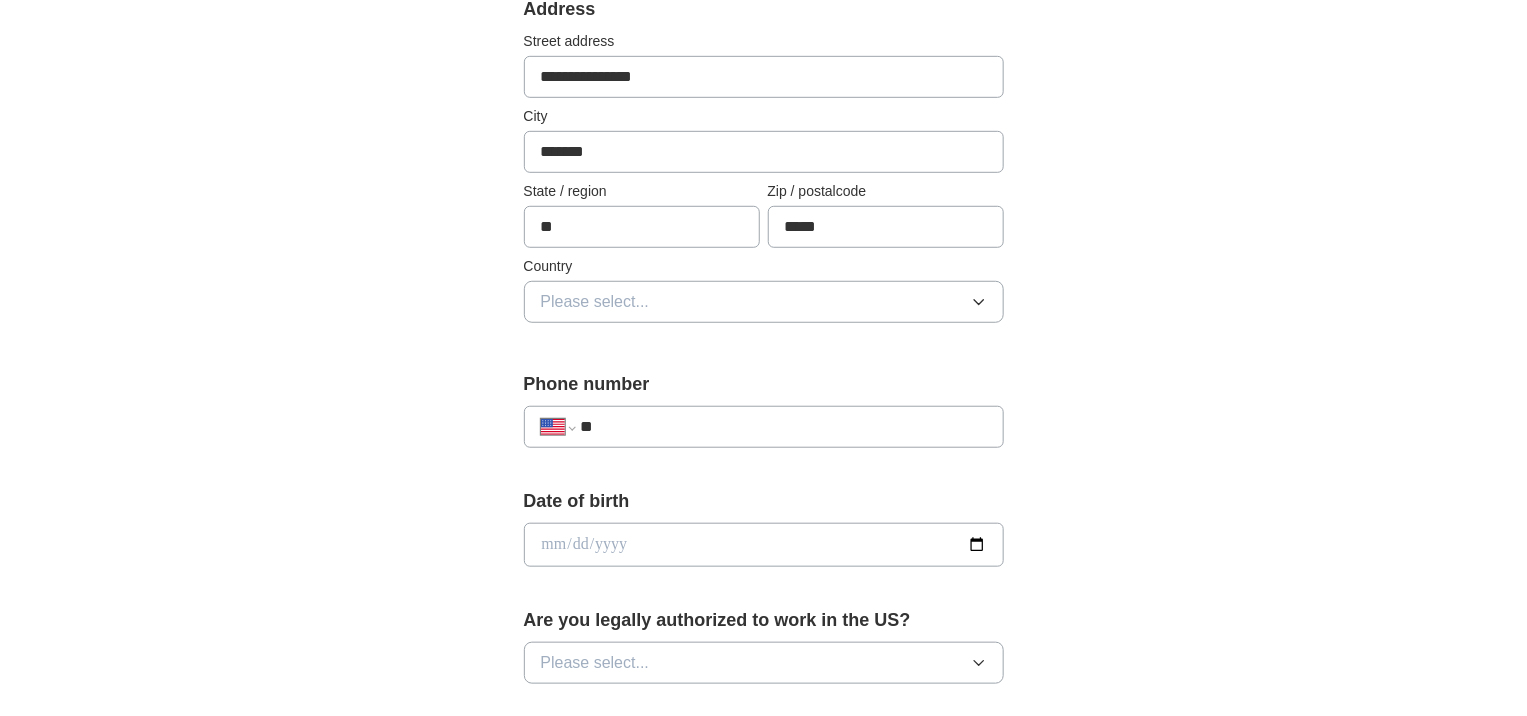click 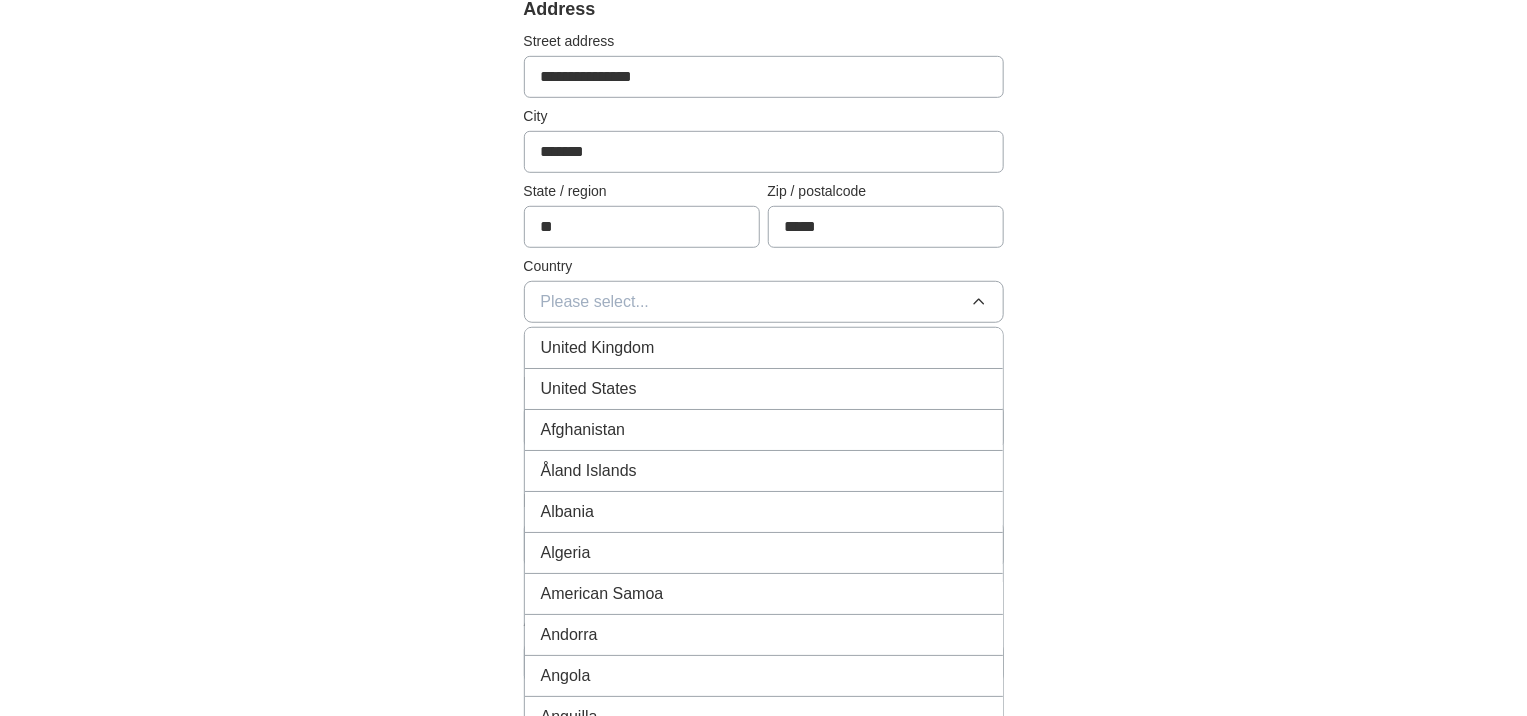 click on "United States" at bounding box center [764, 389] 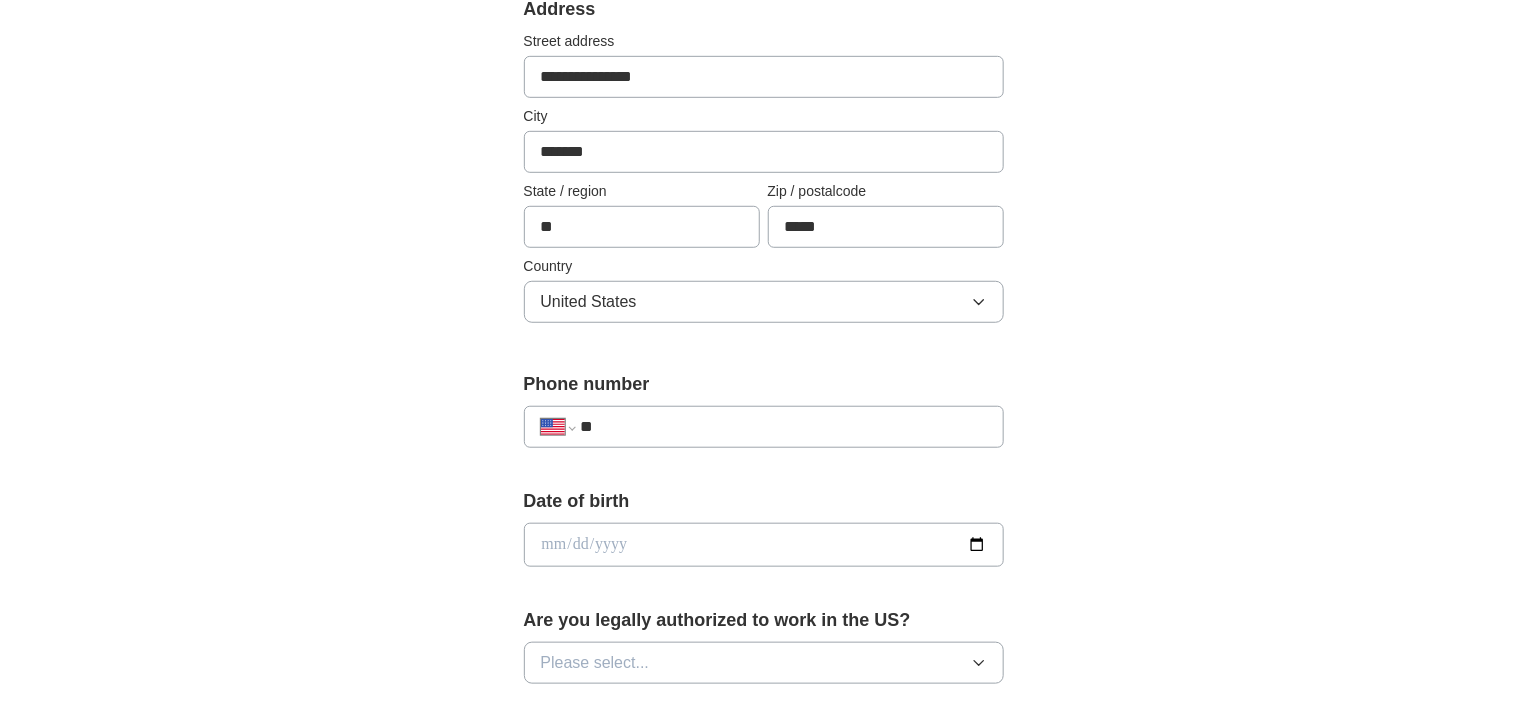 click on "**" at bounding box center [783, 427] 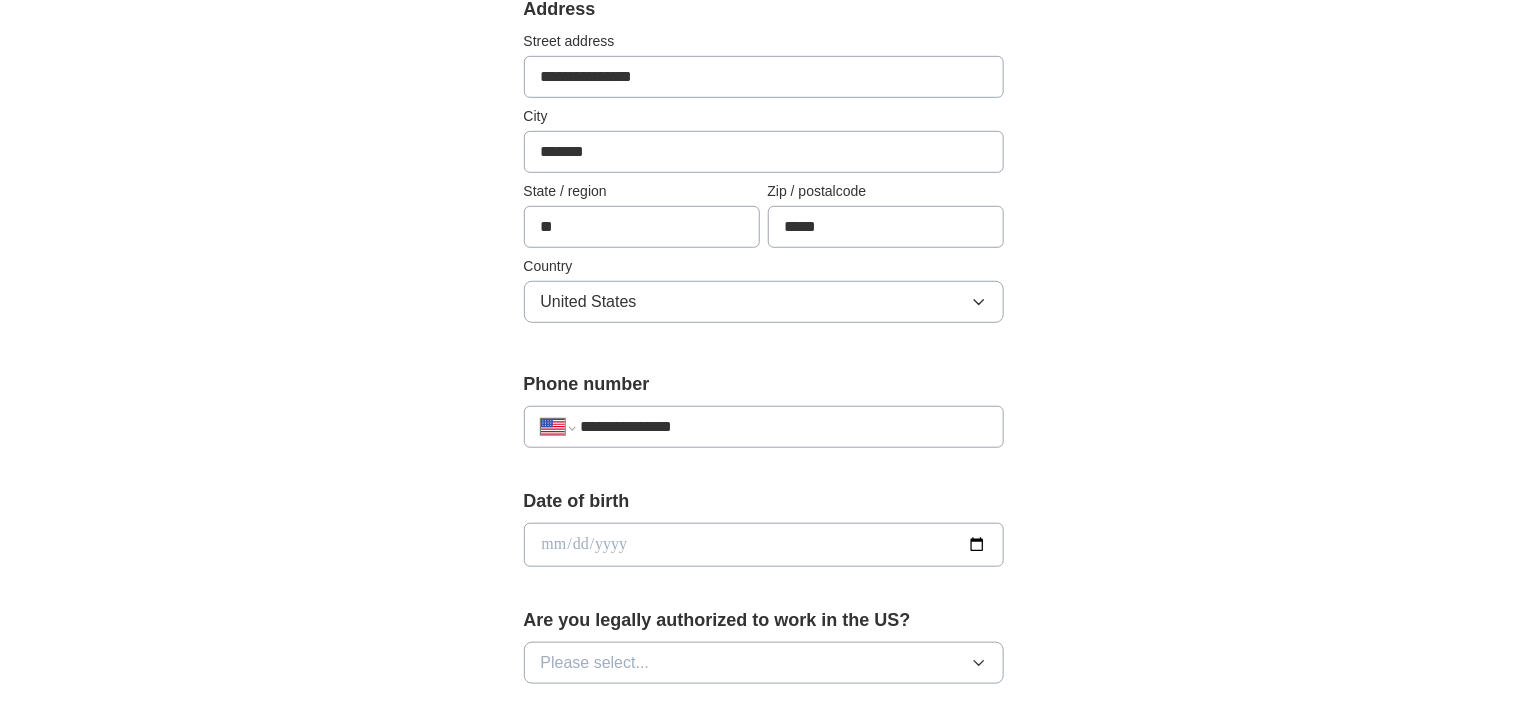 type on "**********" 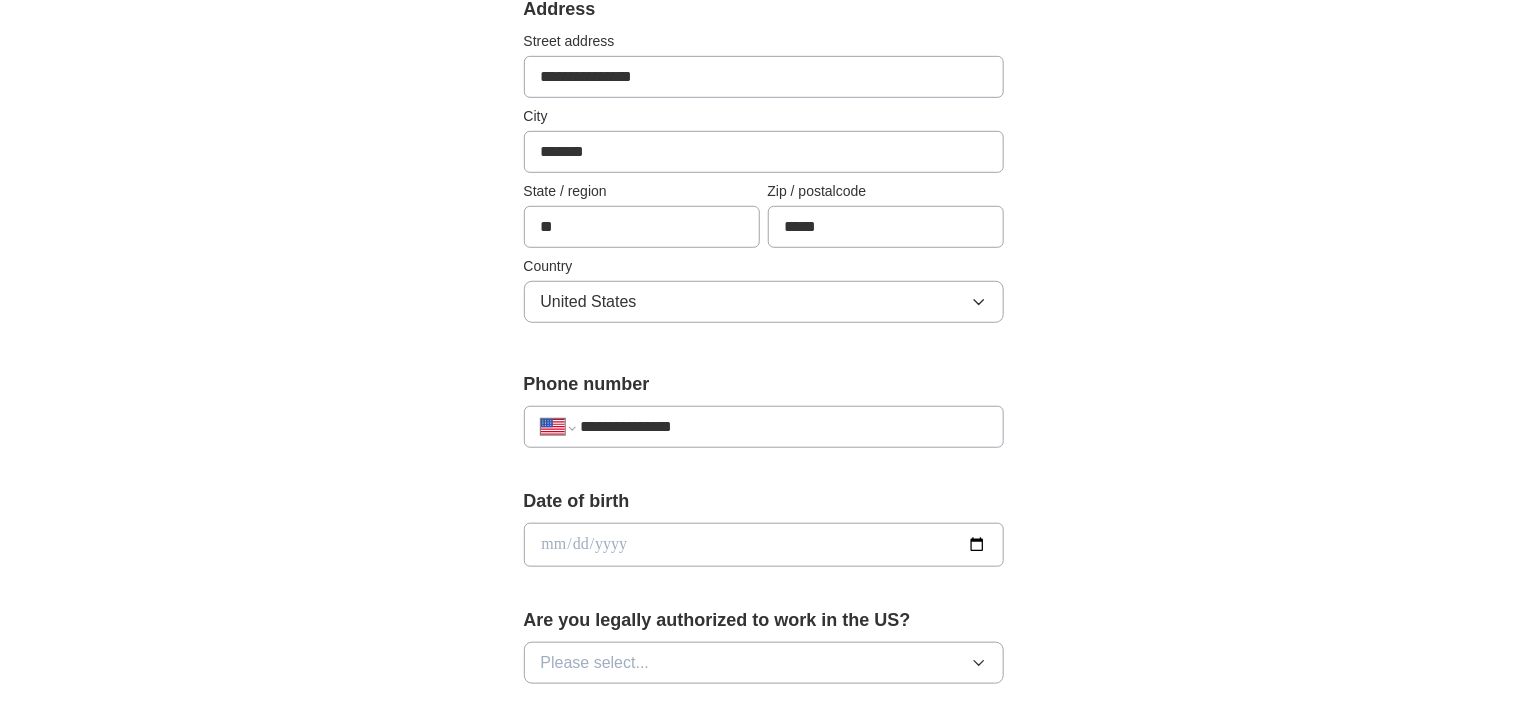 type on "**********" 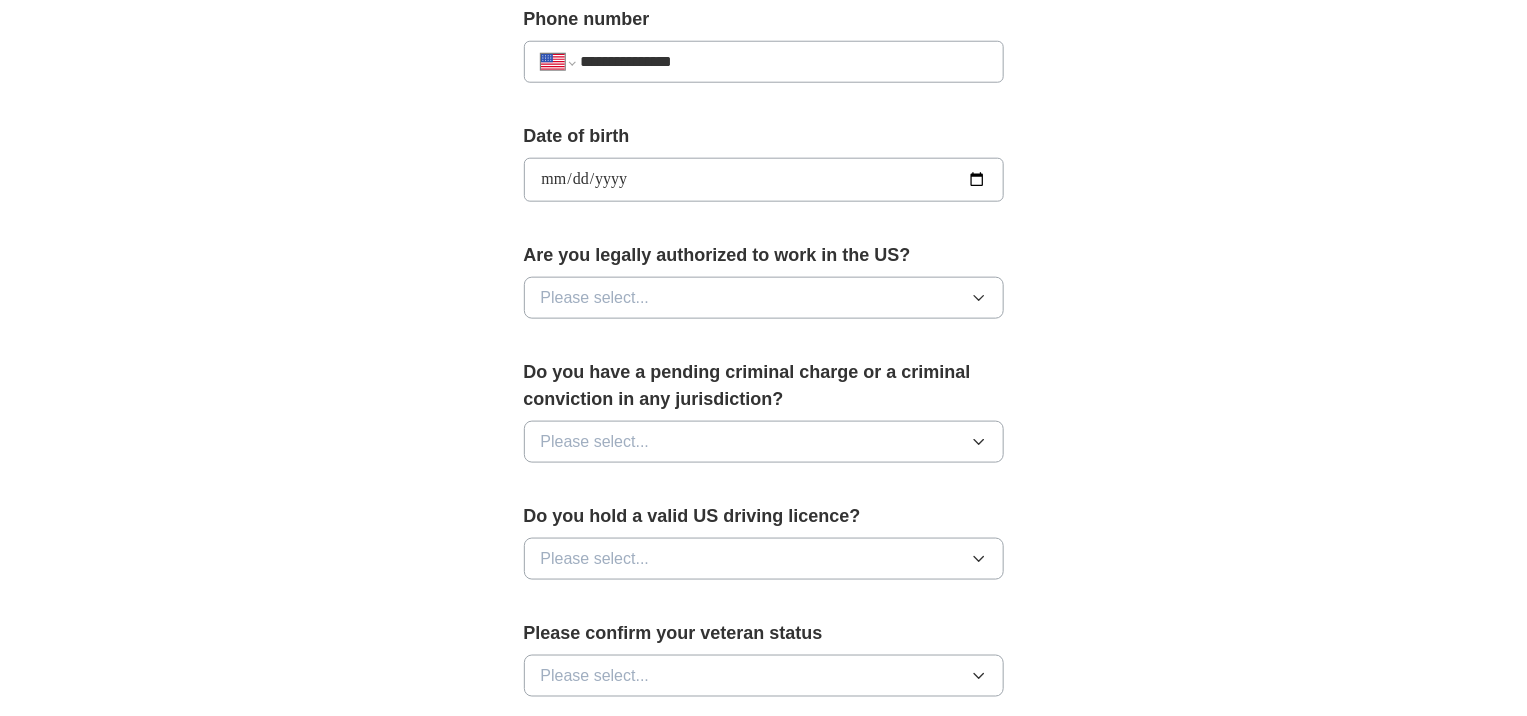 scroll, scrollTop: 839, scrollLeft: 0, axis: vertical 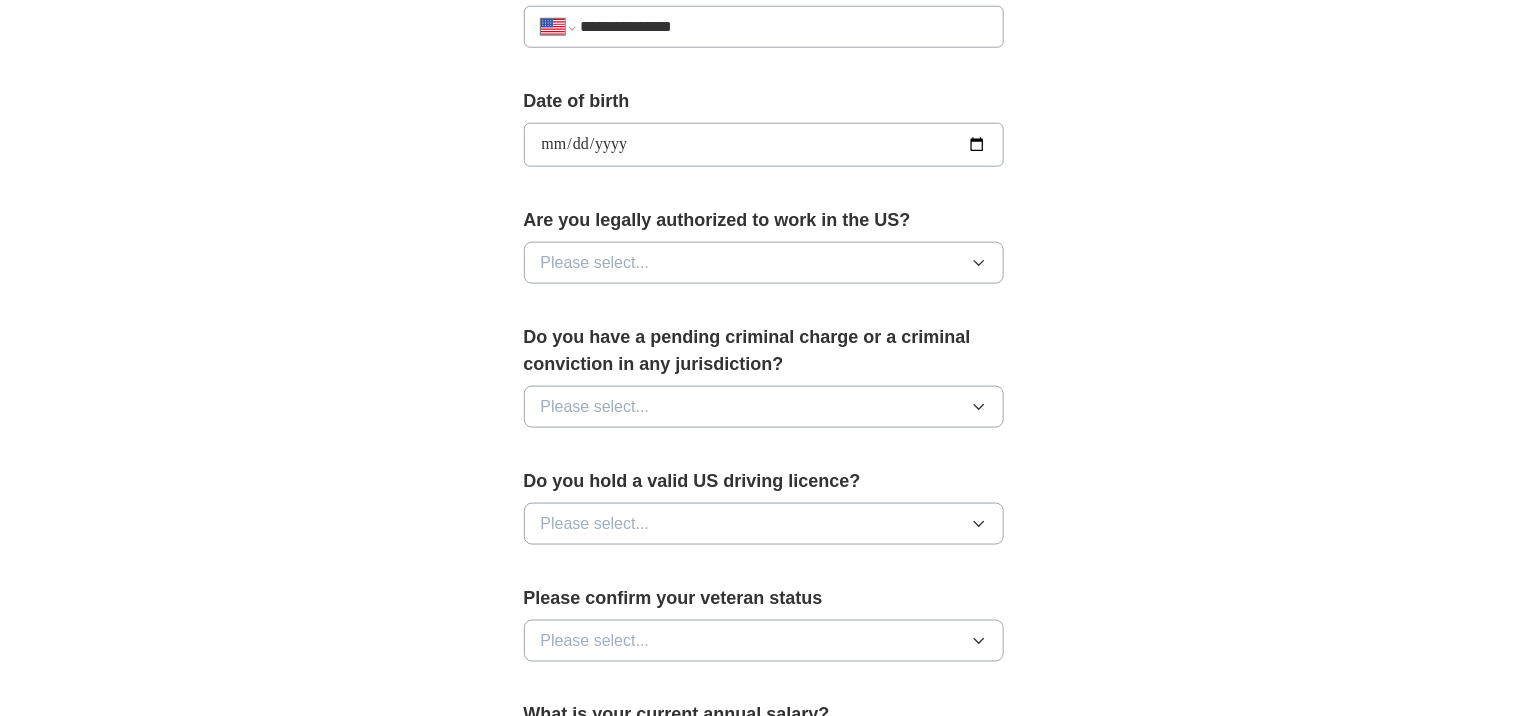 click on "Please select..." at bounding box center (764, 263) 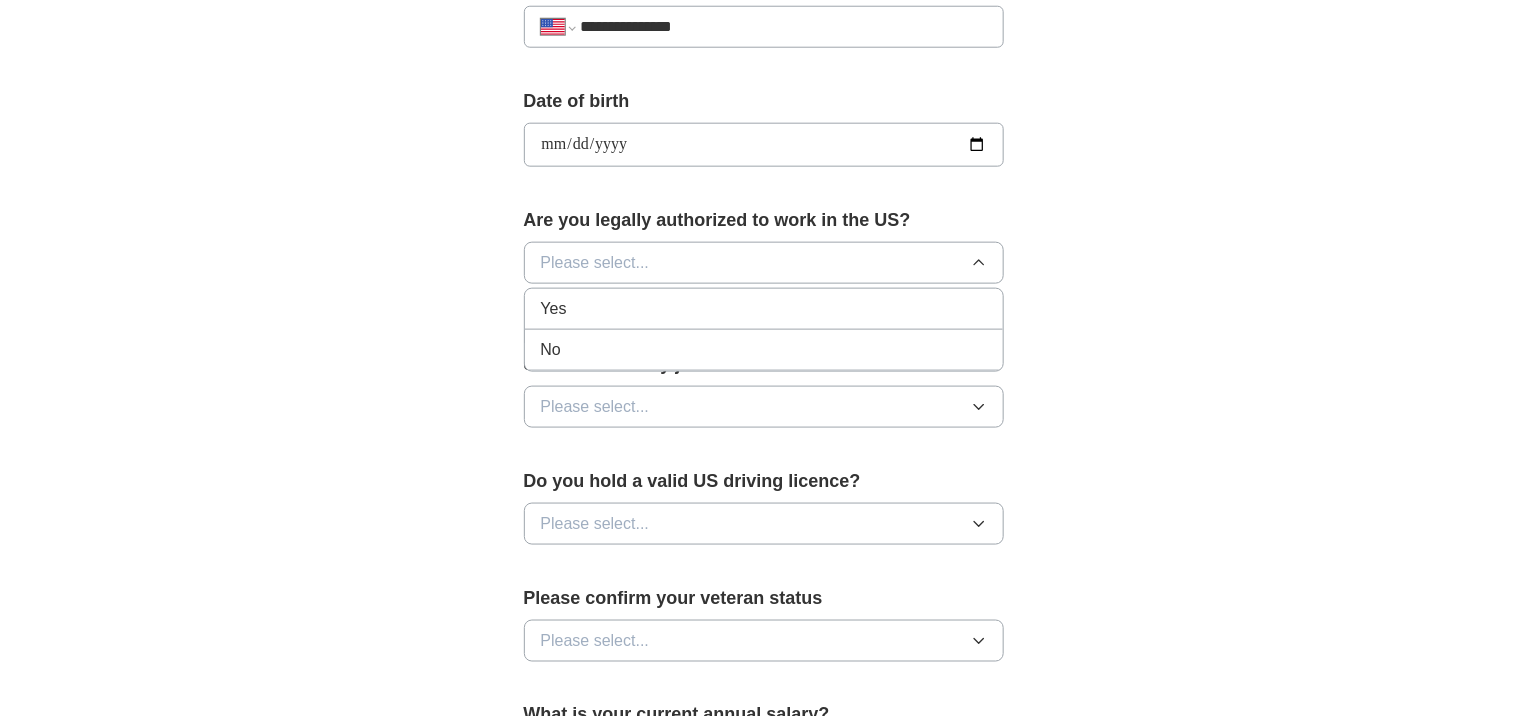 click on "Yes" at bounding box center [764, 309] 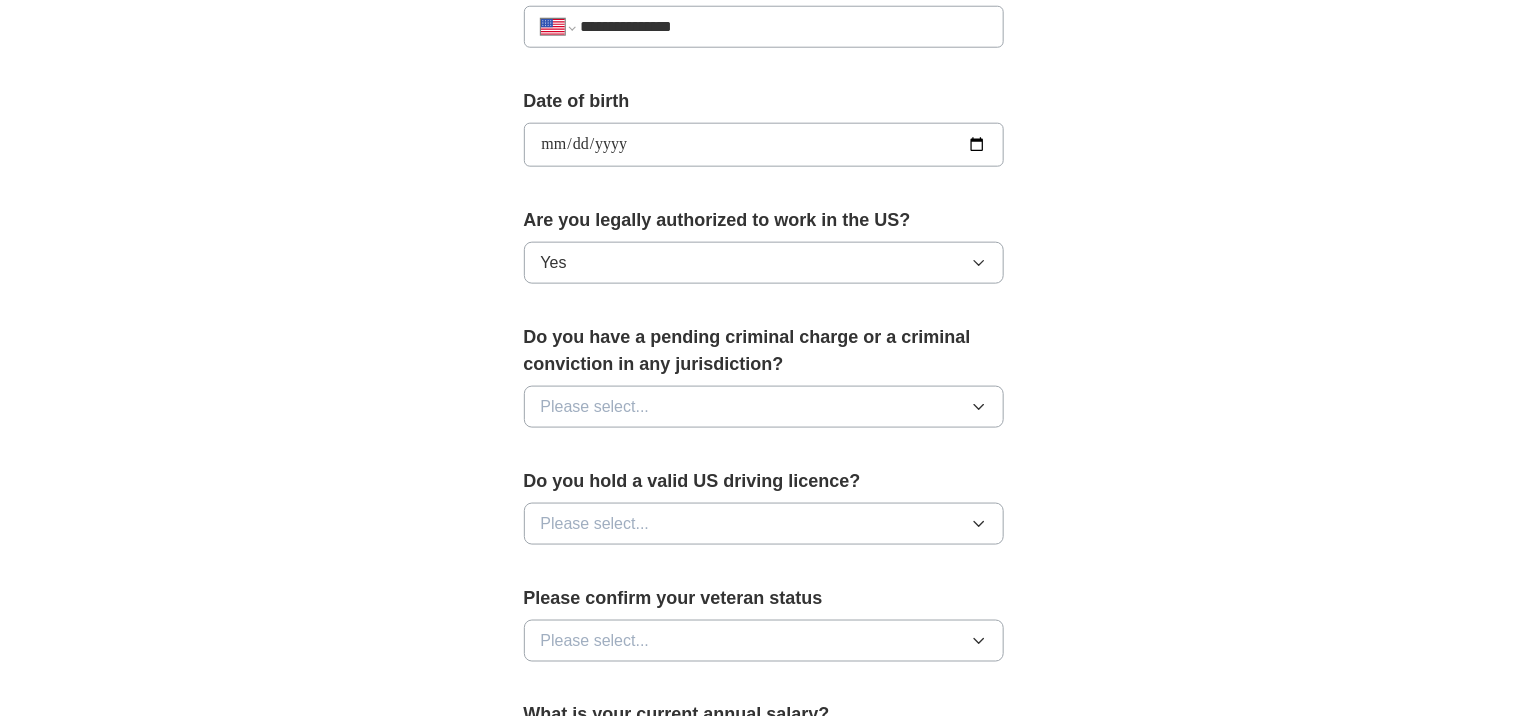 click 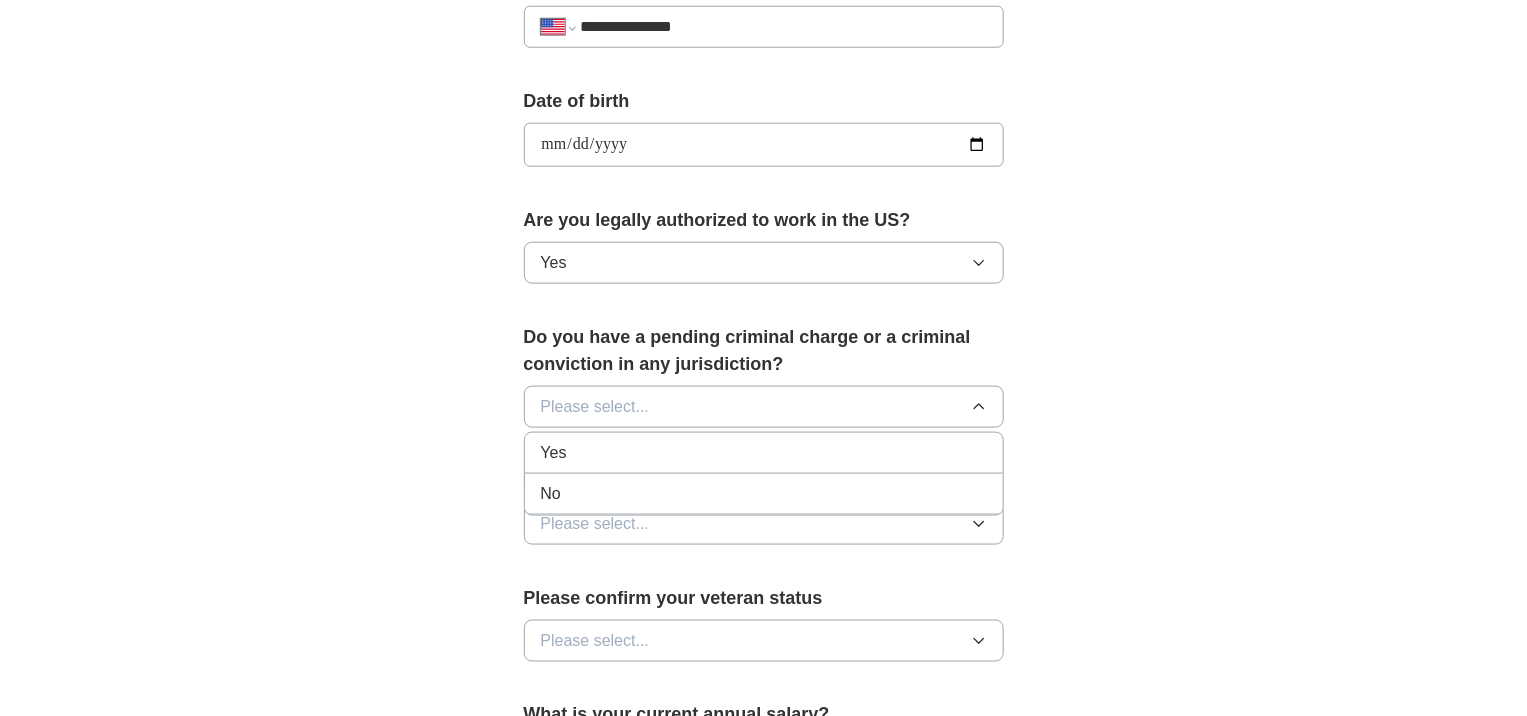 click on "No" at bounding box center (764, 494) 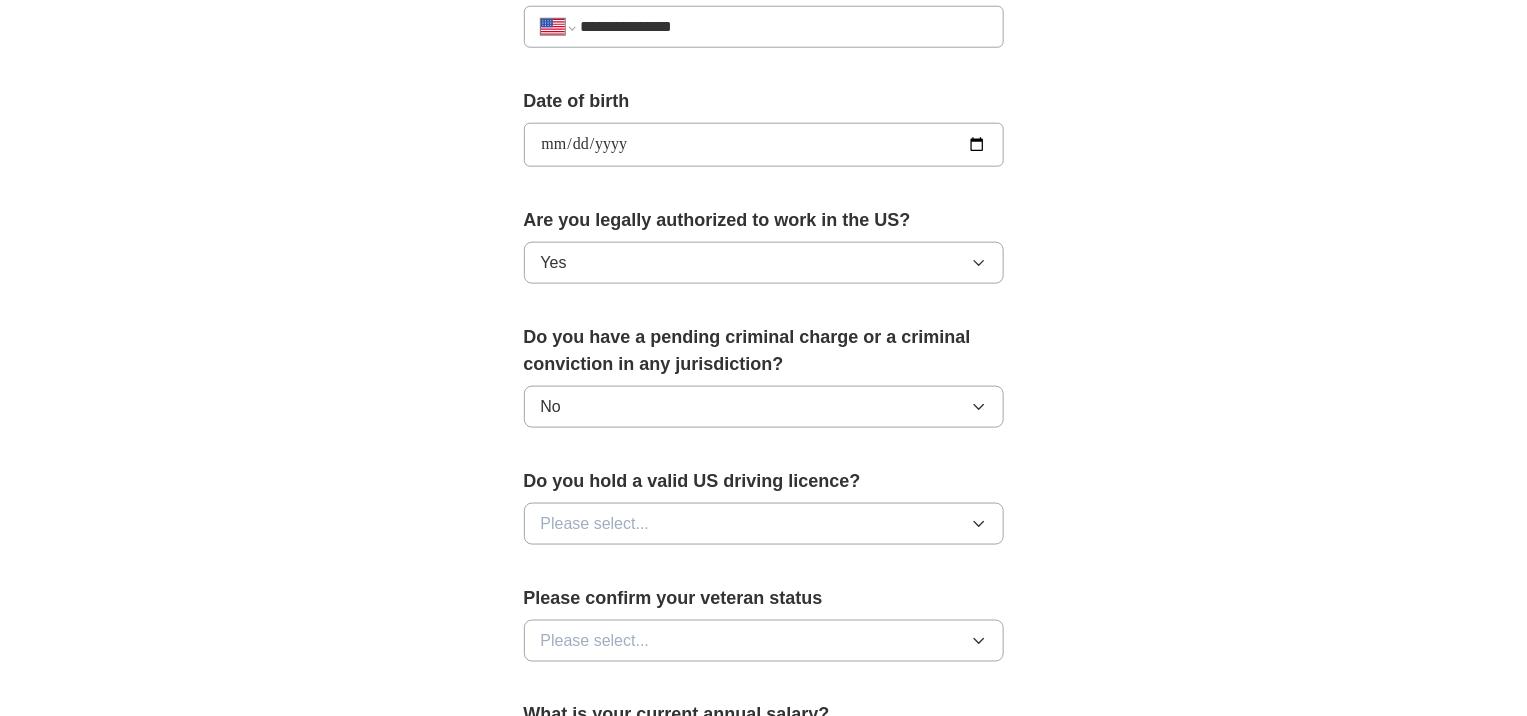 click on "Please select..." at bounding box center [764, 524] 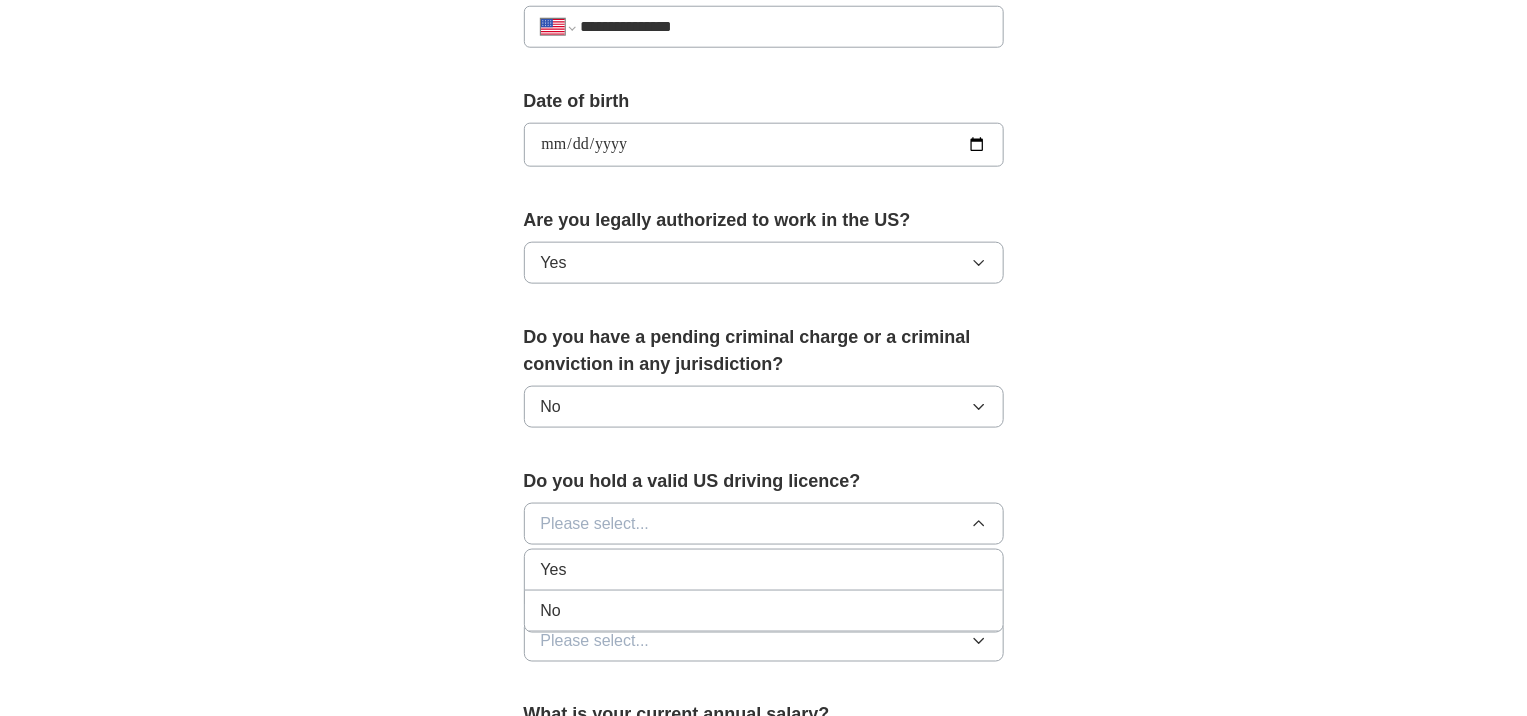 click on "Yes" at bounding box center [764, 570] 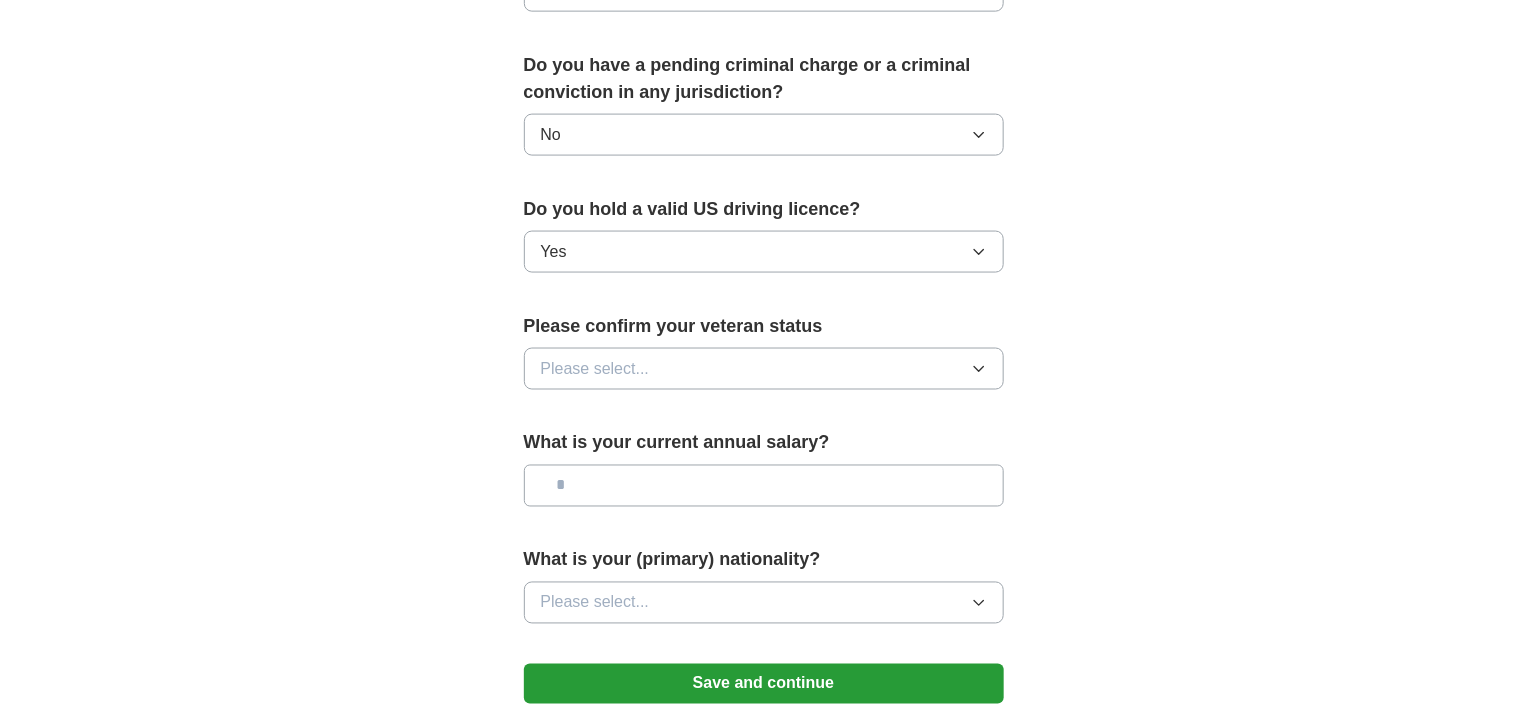 scroll, scrollTop: 1120, scrollLeft: 0, axis: vertical 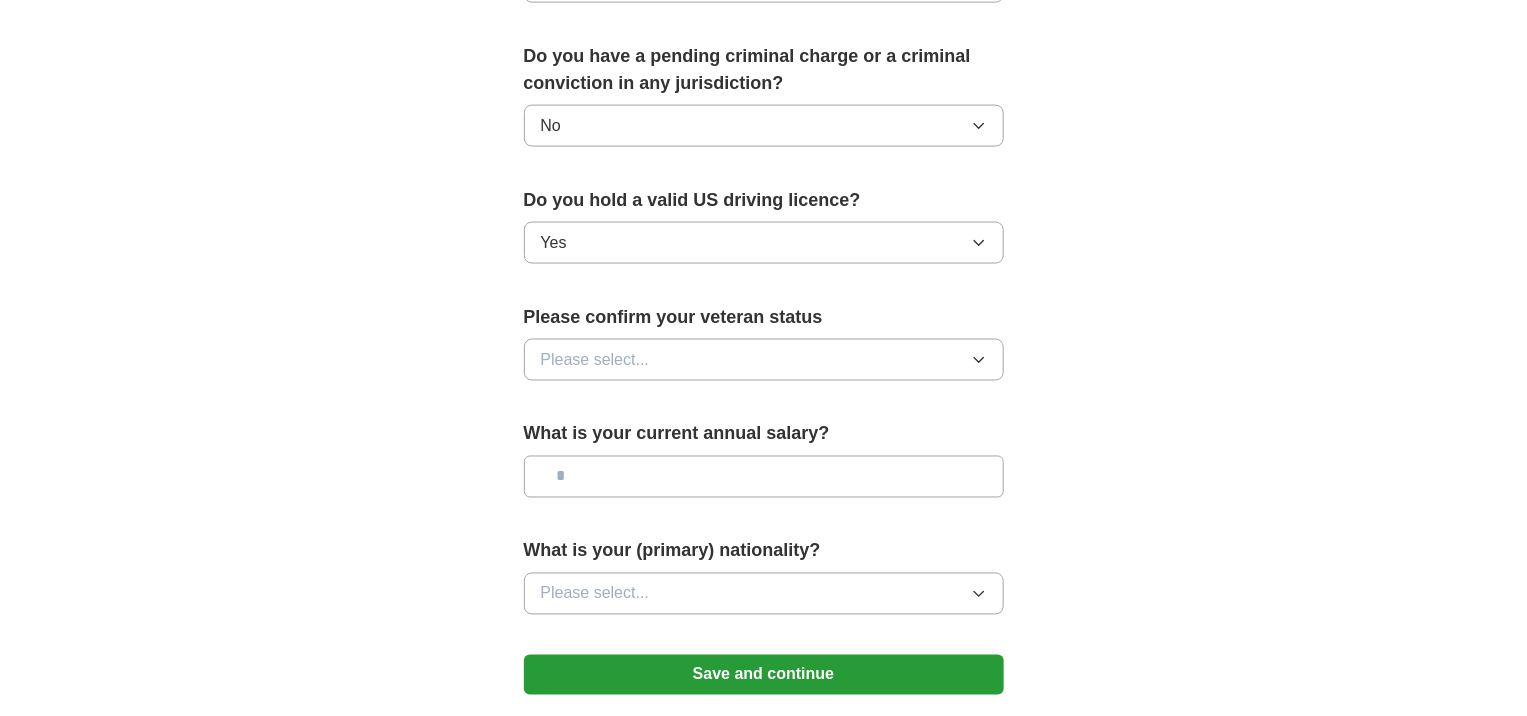 click on "Please select..." at bounding box center (764, 360) 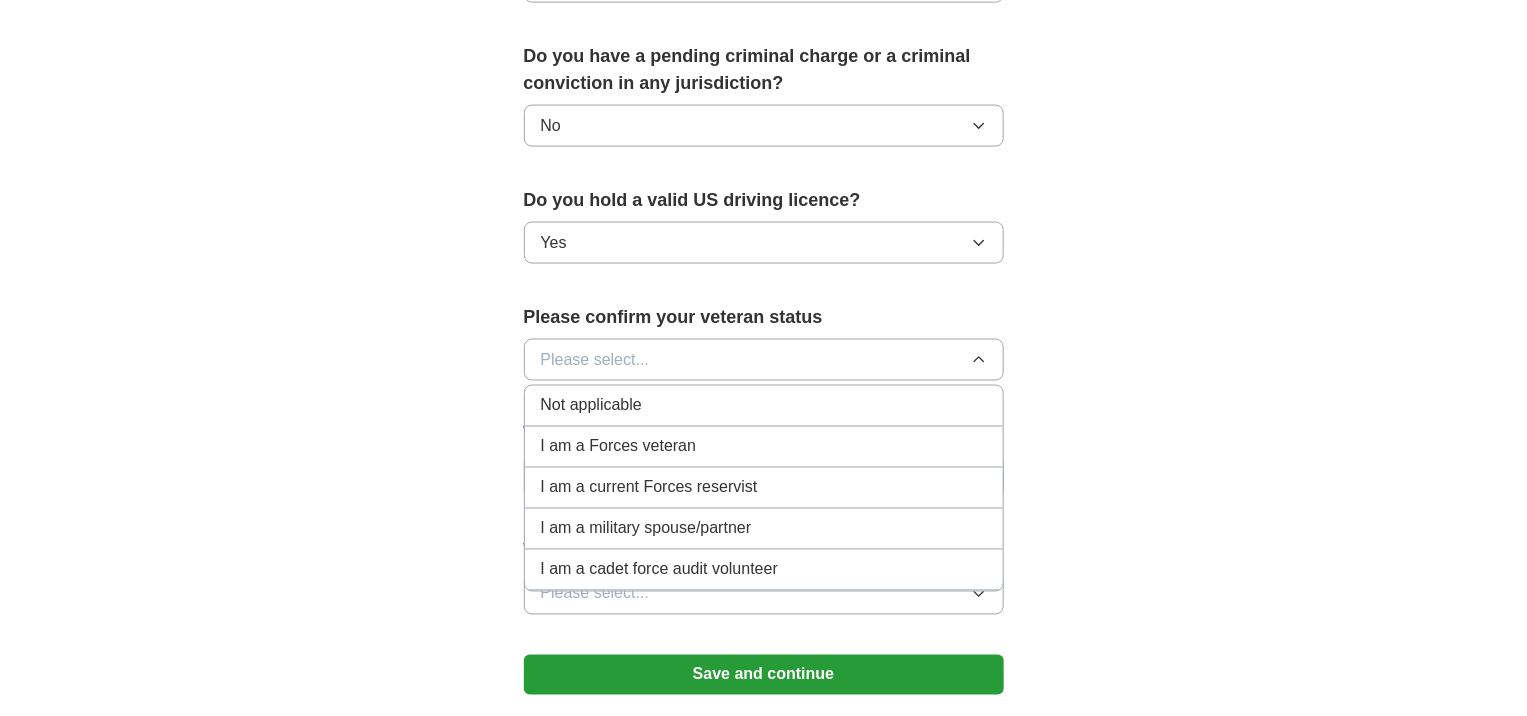 click on "Not applicable" at bounding box center [764, 406] 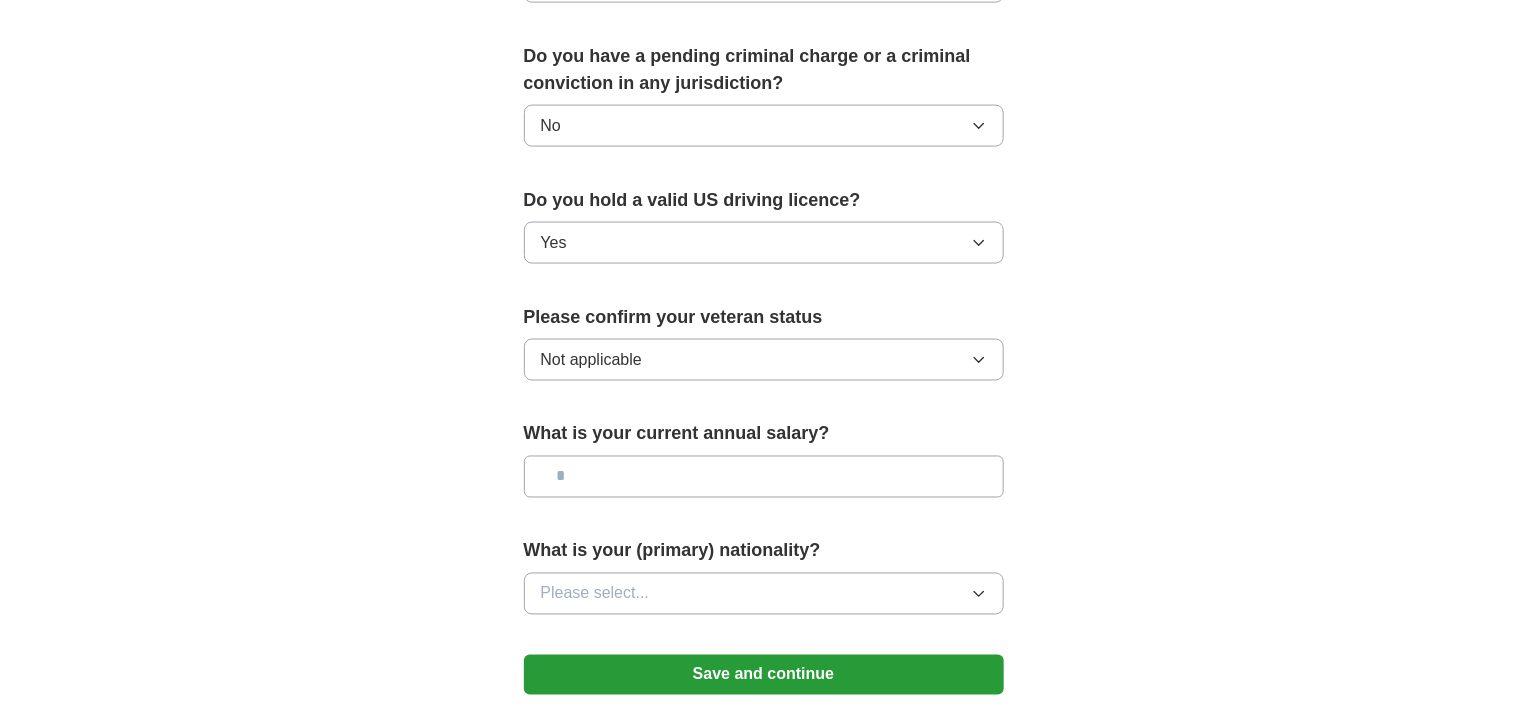 click at bounding box center [764, 477] 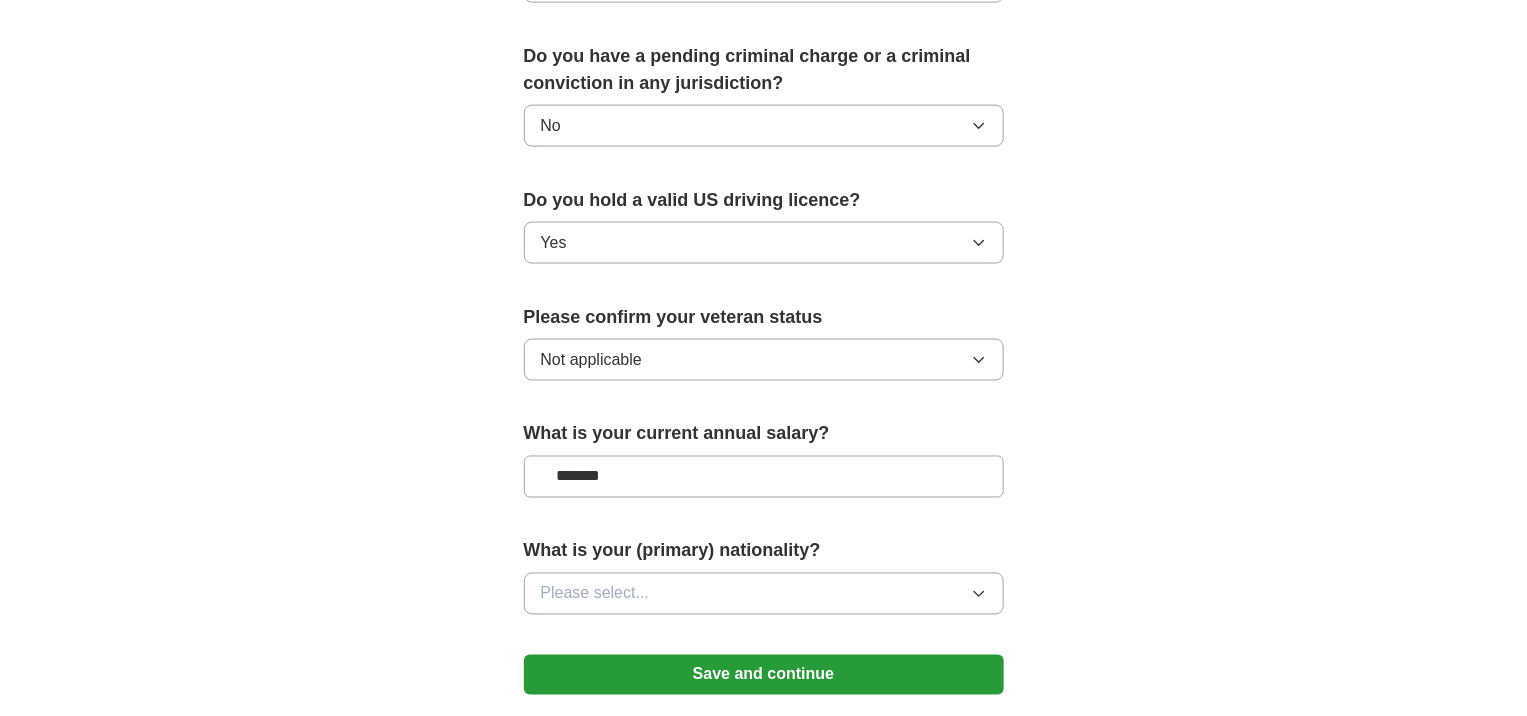 type on "*******" 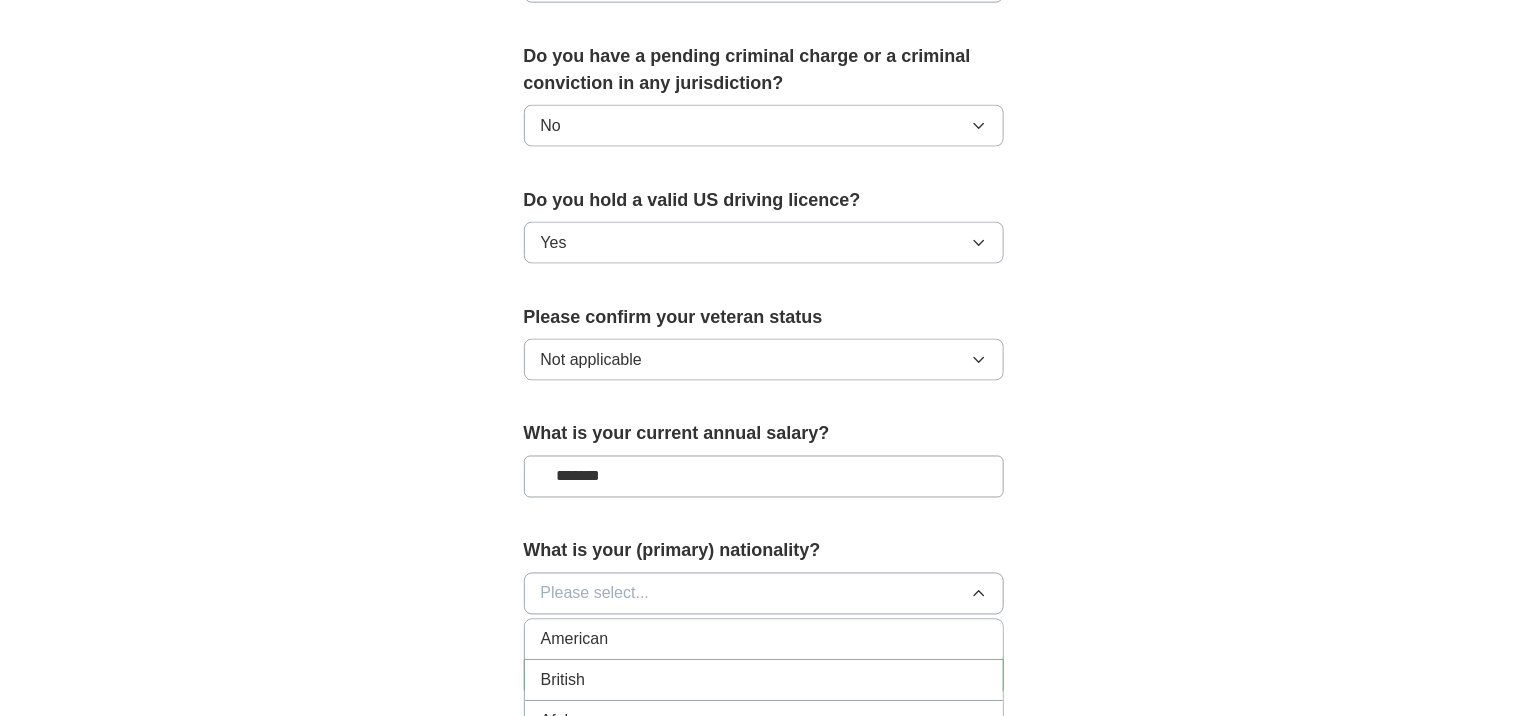 click on "American" at bounding box center (764, 640) 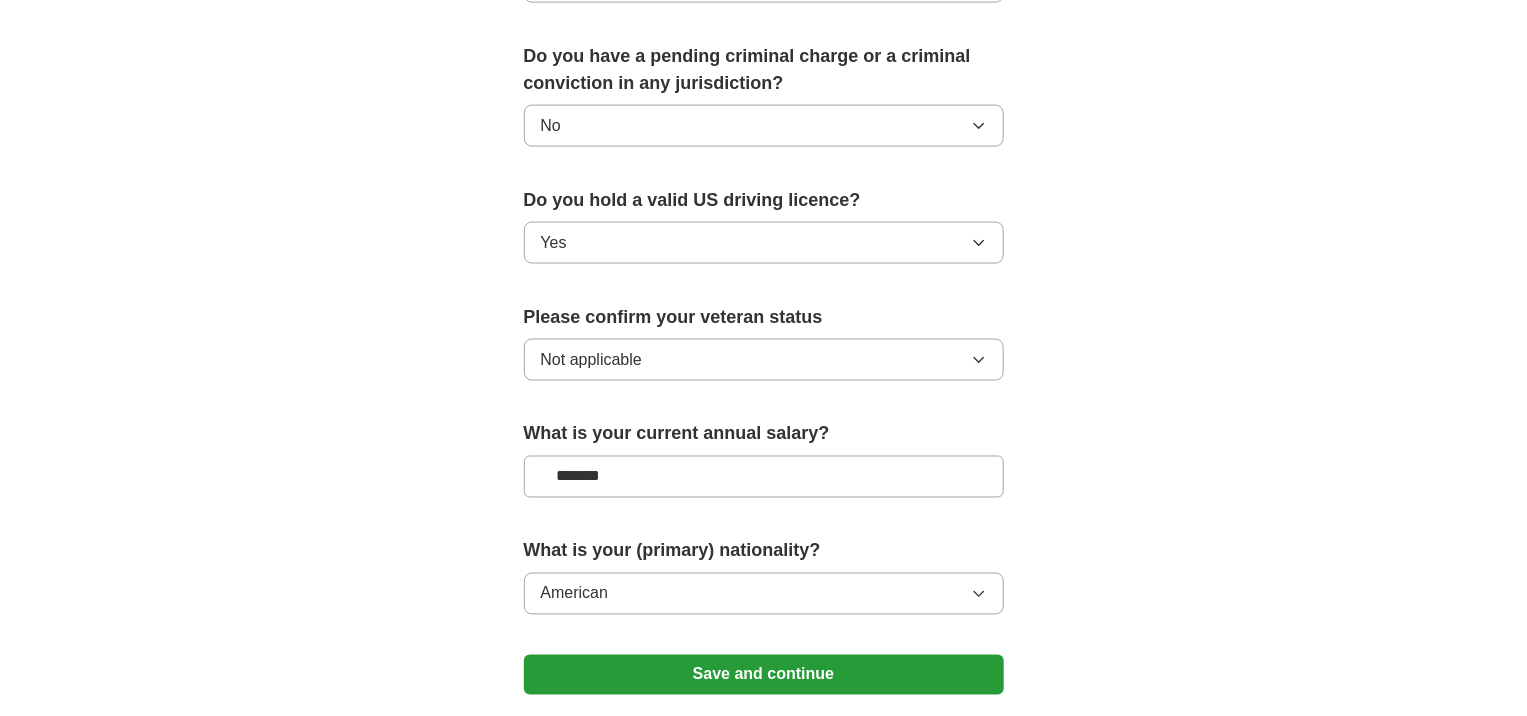click on "Save and continue" at bounding box center [764, 675] 